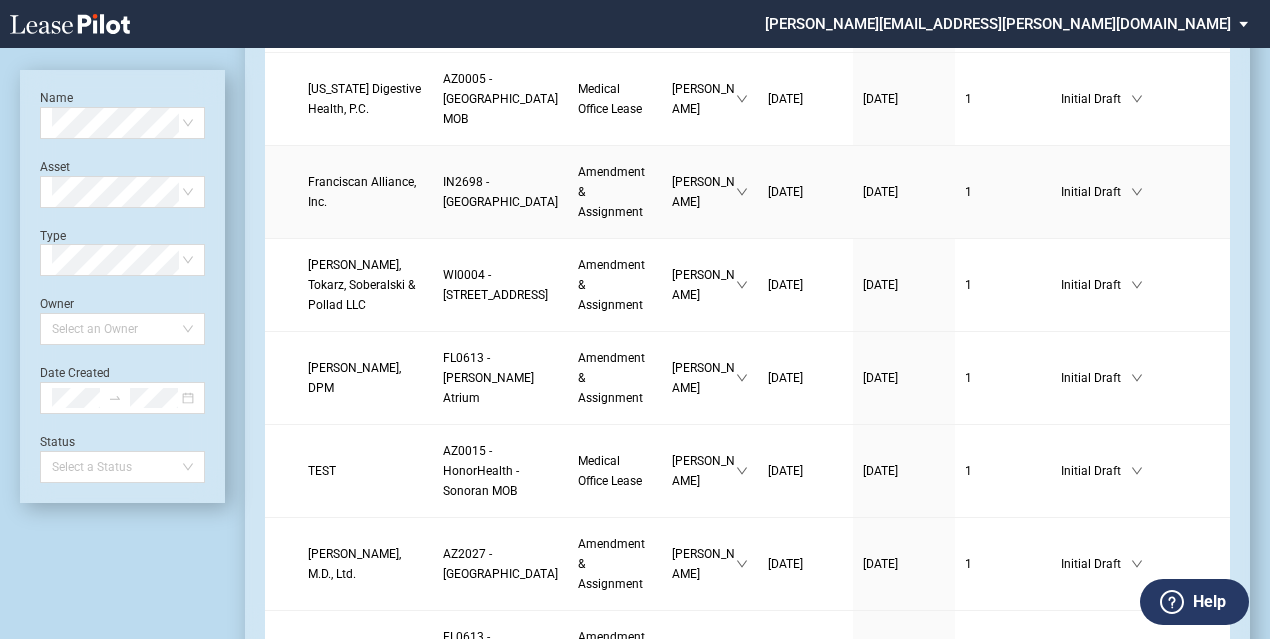 scroll, scrollTop: 0, scrollLeft: 0, axis: both 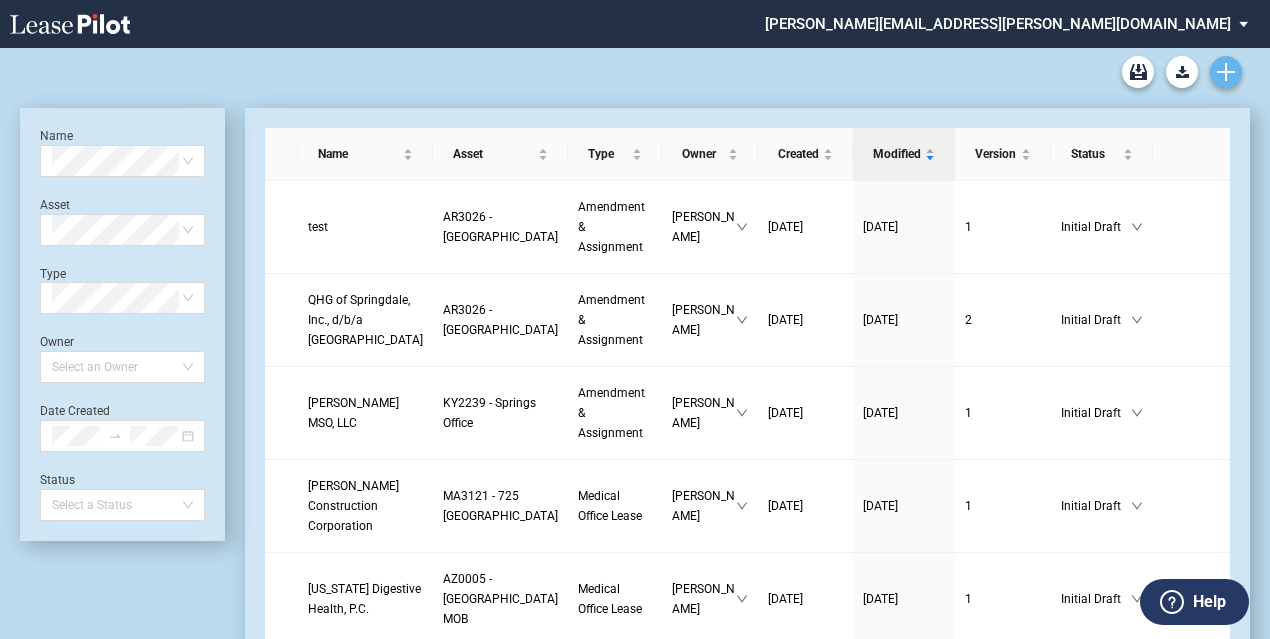 click 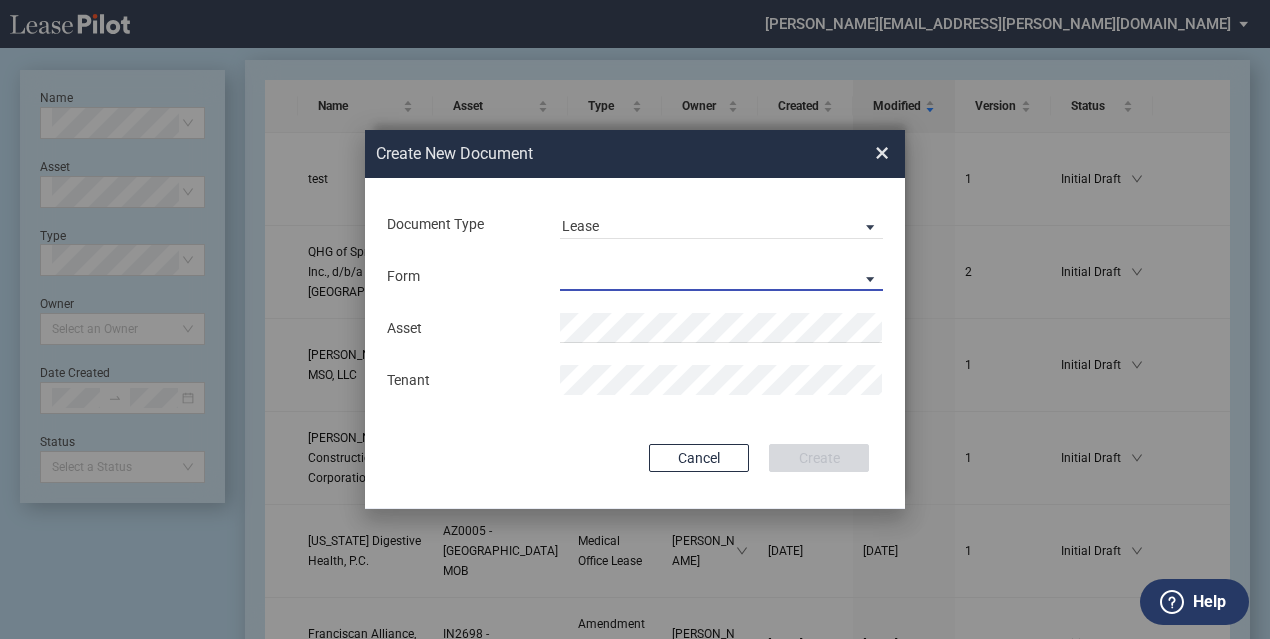 click on "Medical Office Lease
Scottsdale Lease
Louisville Lease
[GEOGRAPHIC_DATA]
[GEOGRAPHIC_DATA]
HCA Lease
Seattle Lease
[GEOGRAPHIC_DATA]" at bounding box center [721, 276] 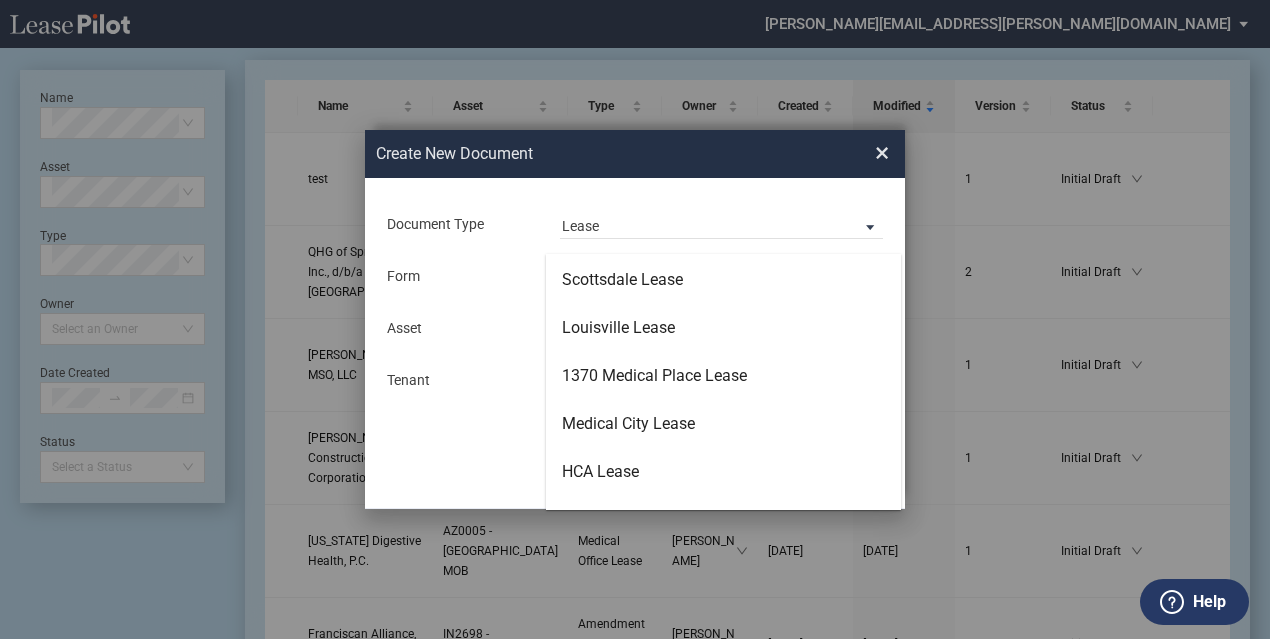scroll, scrollTop: 0, scrollLeft: 0, axis: both 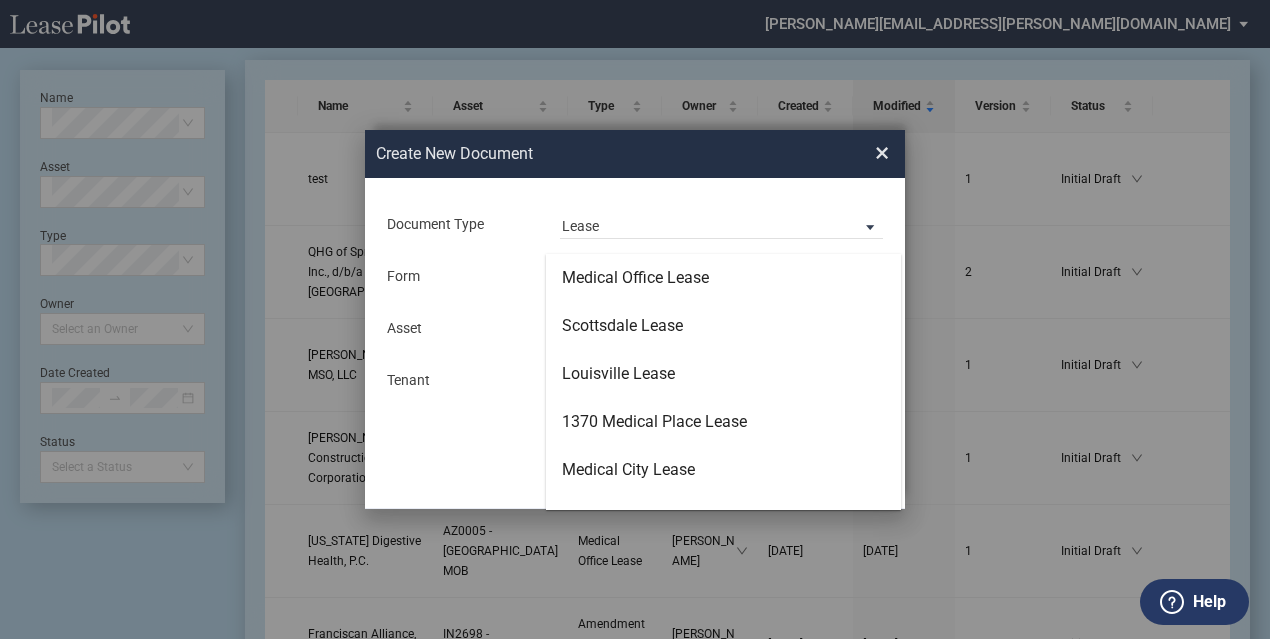 click on "Medical Office Lease" at bounding box center (635, 278) 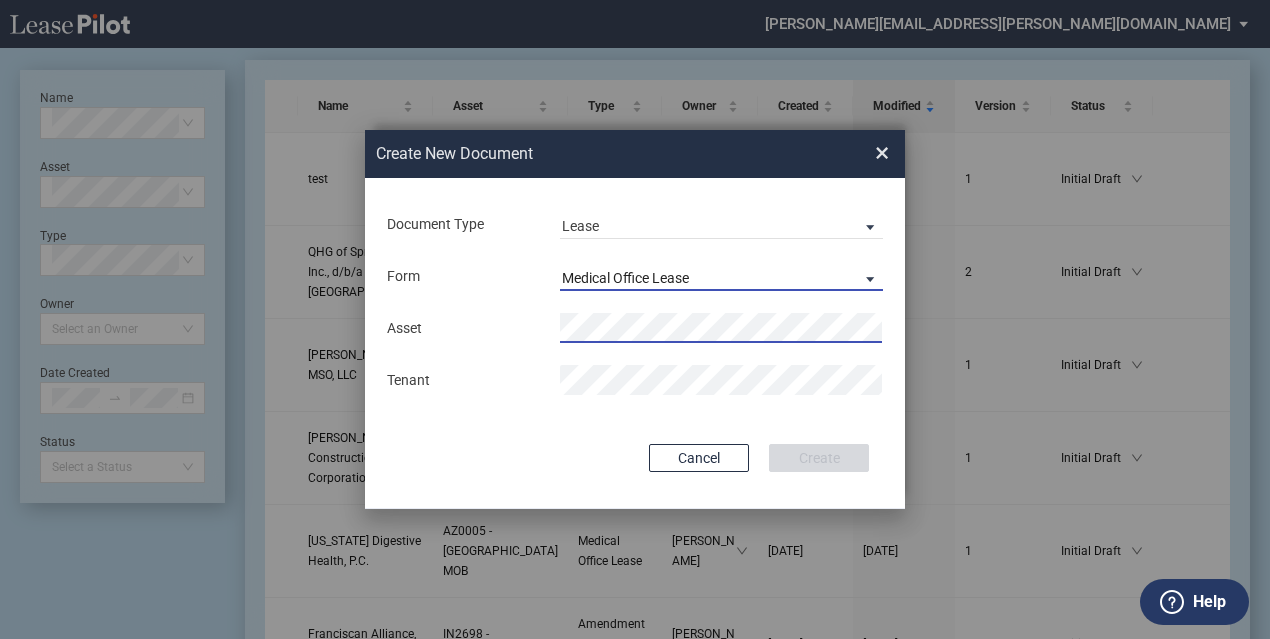 click on "Medical Office Lease" at bounding box center [625, 278] 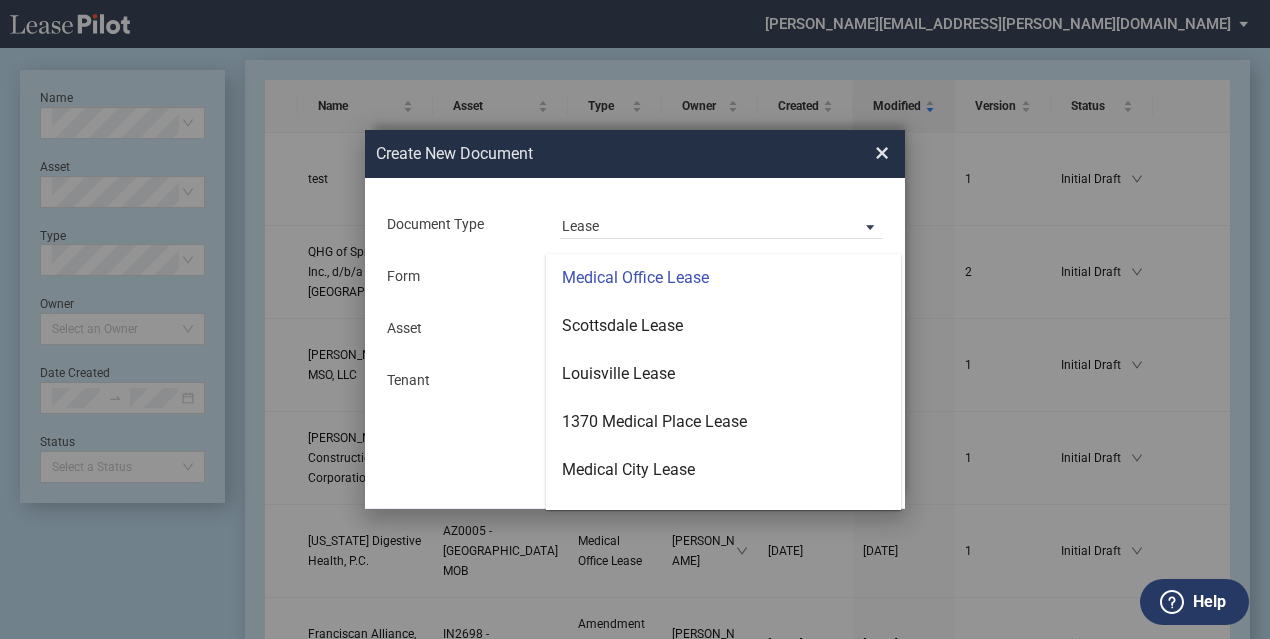 click at bounding box center (635, 343) 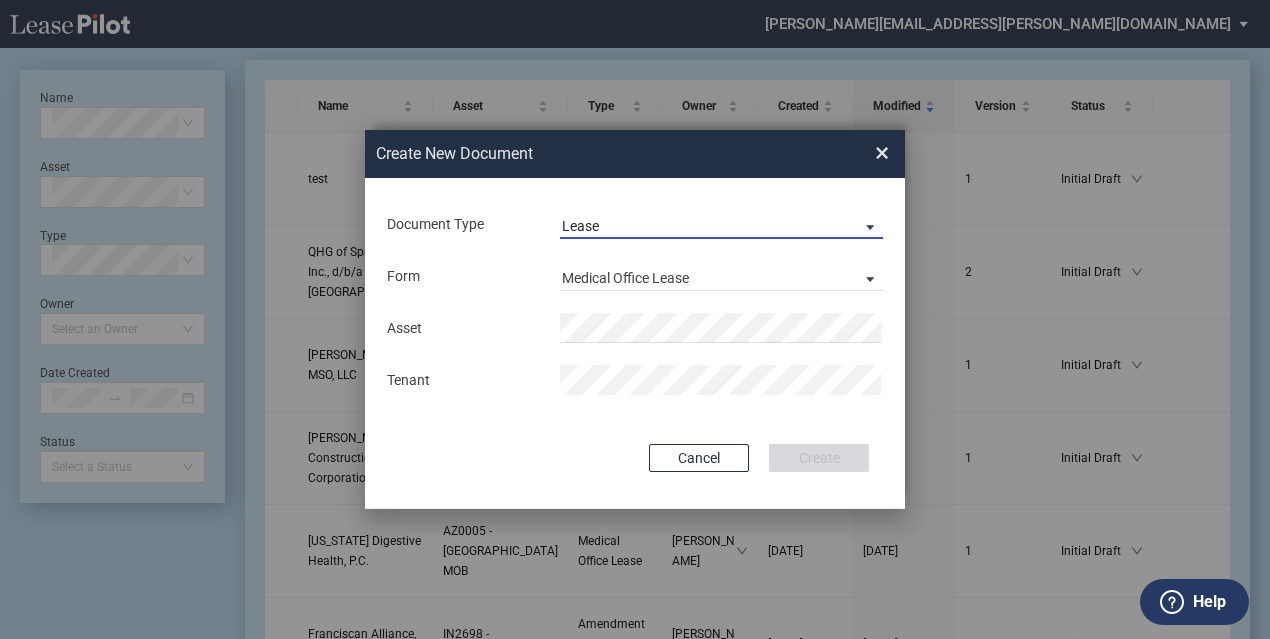 click on "Lease" at bounding box center (705, 227) 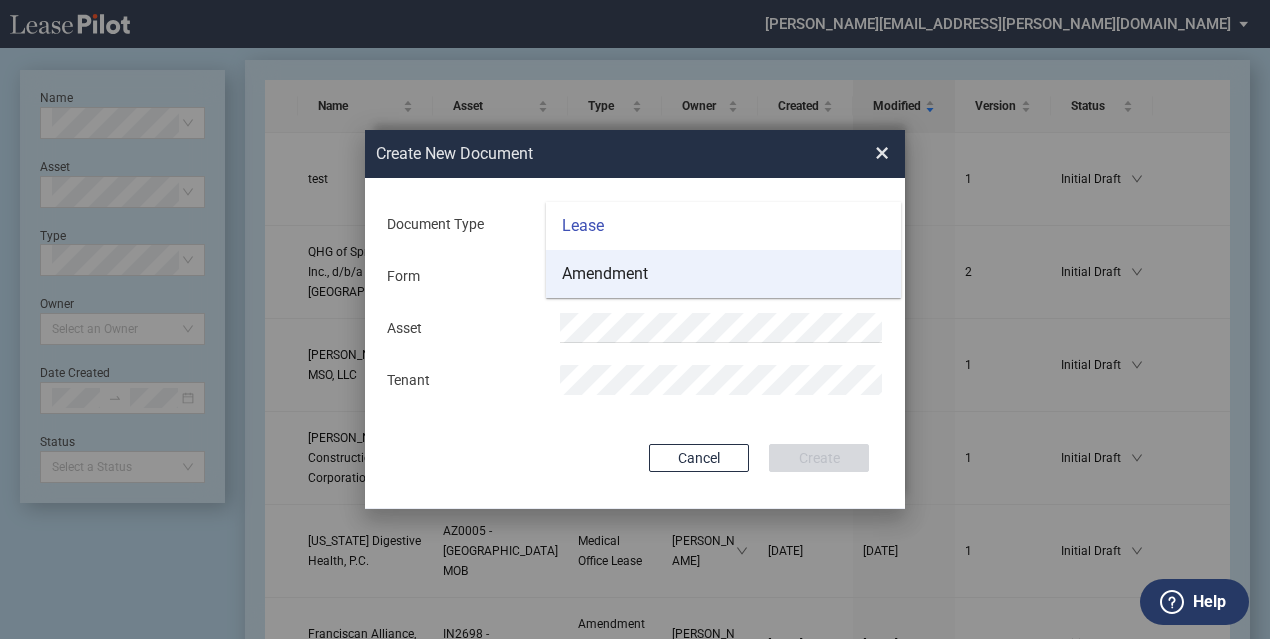 click on "Amendment" at bounding box center (605, 274) 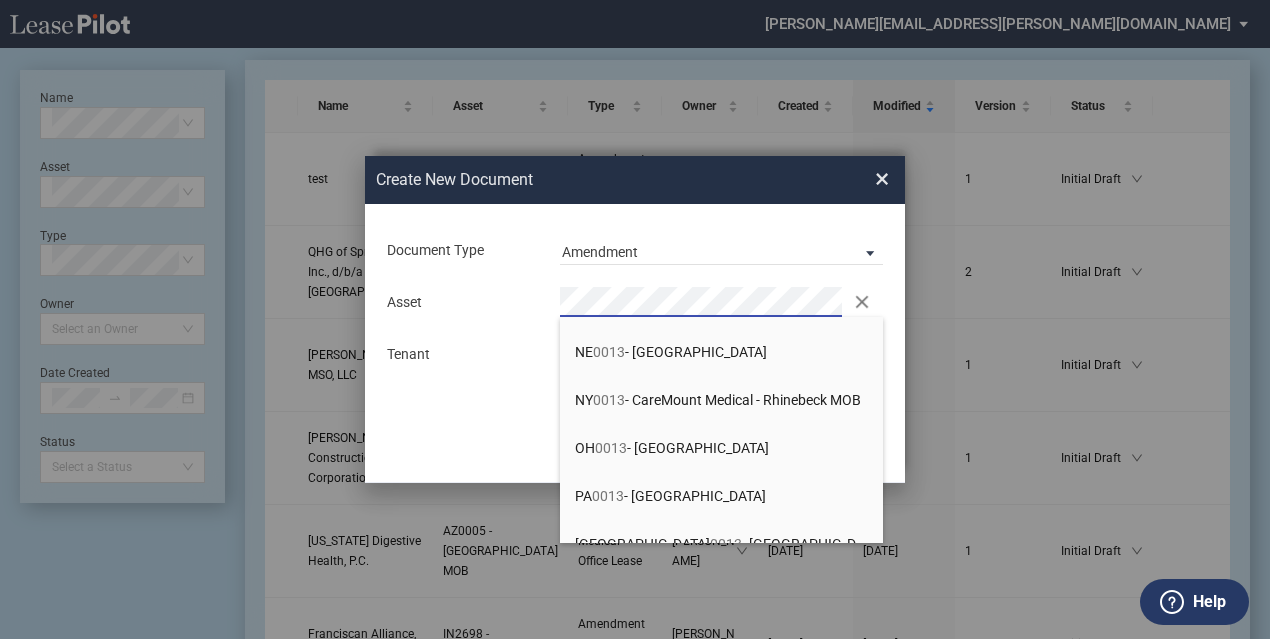 scroll, scrollTop: 254, scrollLeft: 0, axis: vertical 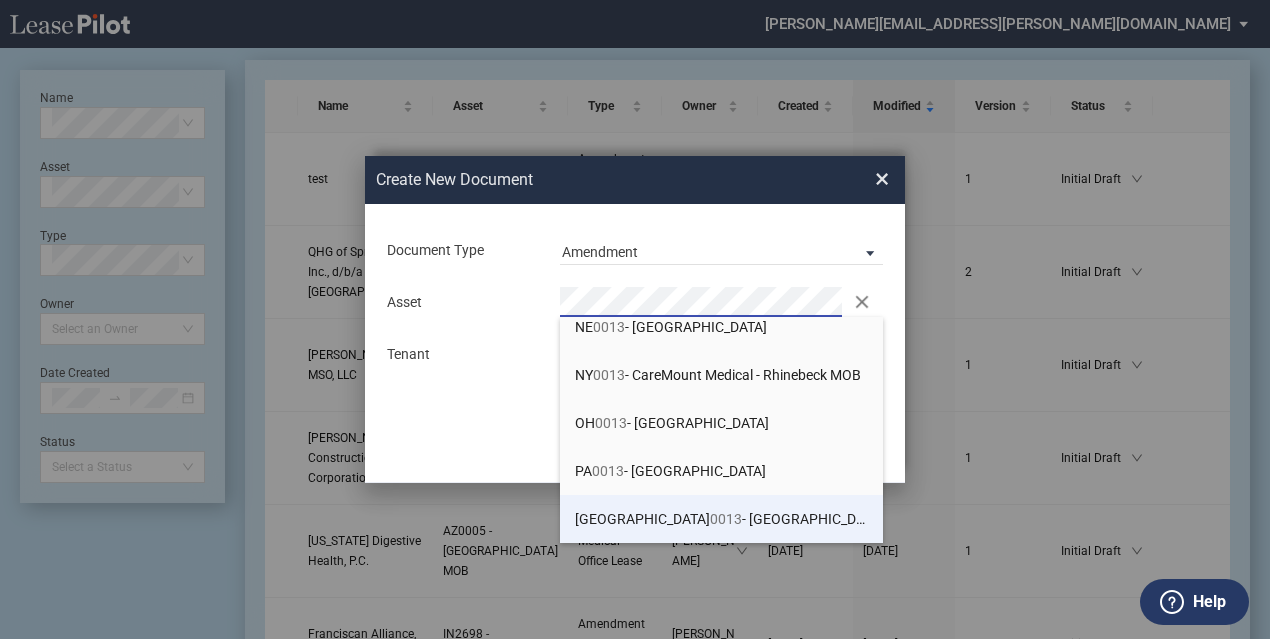 click on "TX 0013  - [GEOGRAPHIC_DATA]" at bounding box center (729, 519) 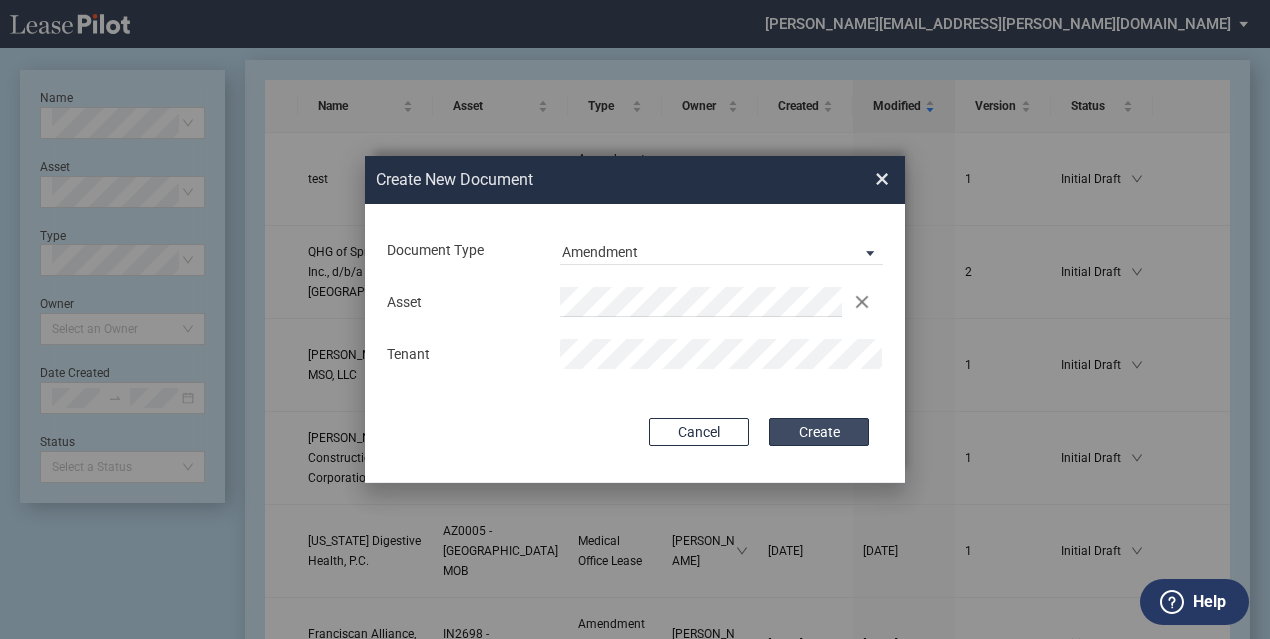 click on "Create" at bounding box center [819, 432] 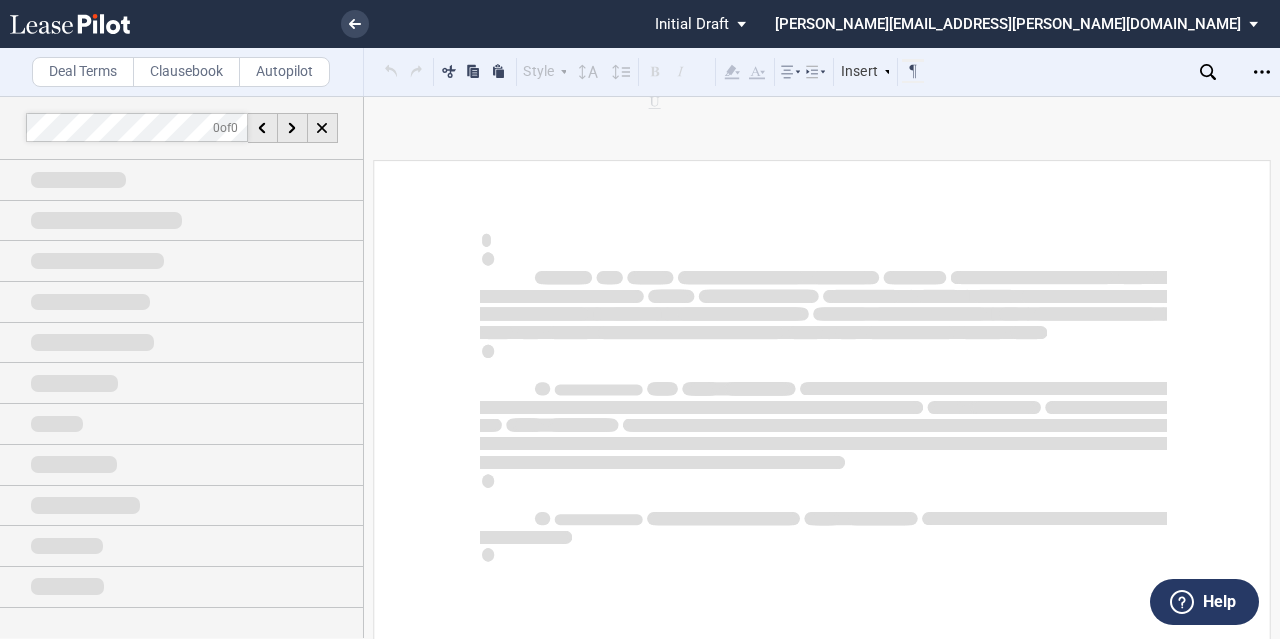 scroll, scrollTop: 0, scrollLeft: 0, axis: both 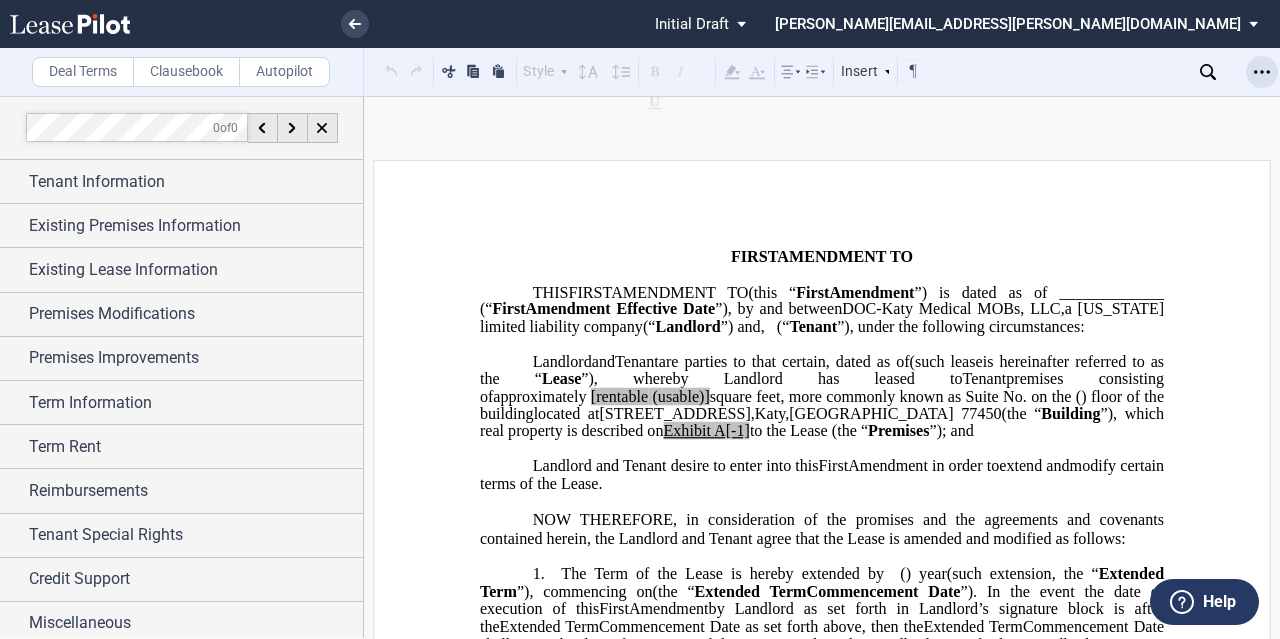 click 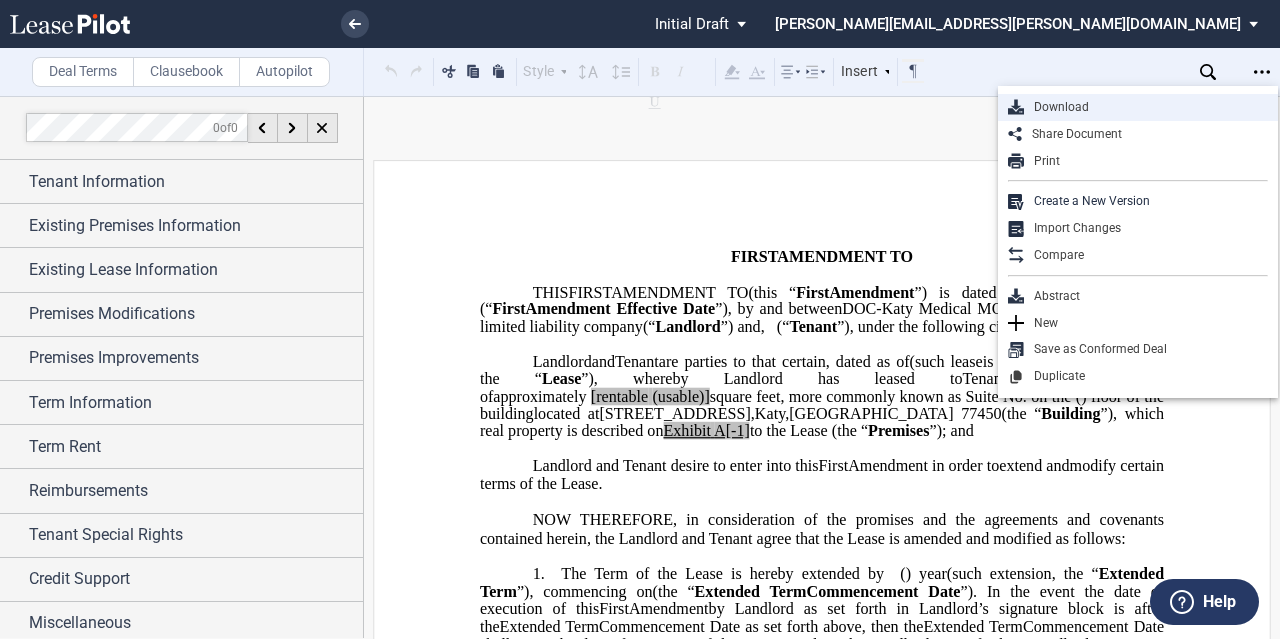 click on "Download" at bounding box center [1146, 107] 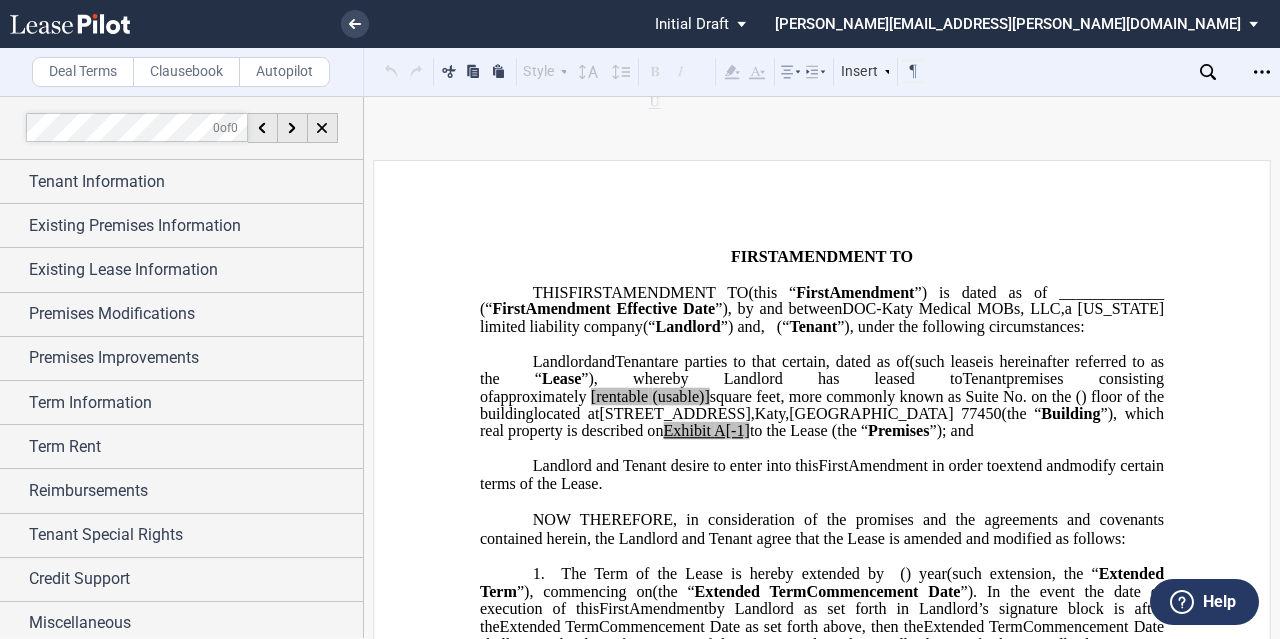click on "﻿
﻿ ﻿ FIRST  AMENDMENT TO  ﻿ ﻿
ASSIGNMENT, ASSUMPTION AND   ﻿ ﻿  FIRST  AMENDMENT TO  ﻿ ﻿
ASSIGNMENT AND ASSUMPTION TO  ﻿ ﻿
﻿
THIS   ﻿ ﻿  FIRST  AMENDMENT TO  ﻿ ﻿  (this “ ﻿ ﻿ First  Amendment ”) is dated as of   _____________ (“ ﻿ ﻿ First  Amendment Effective Date ”), by and between  DOC-Katy Medical MOBs, LLC ,  a   Wisconsin   limited liability company  (“ Landlord ”) and  ﻿ ﻿ ,   ﻿ ﻿   ﻿ ﻿   ﻿ ﻿  an individual ,  , an individual ,  ,  , and  , and  ﻿ ﻿ , an individual , as successor-in-interest to  [______]  ( jointly, severally and collectively, the  “ Tenant ”), under the following circumstances:
THIS ASSIGNMENT, ASSUMPTION AND   ﻿ ﻿  FIRST  AMENDMENT TO  ﻿ ﻿  (this “ ﻿ ﻿ First  Amendment ”) is dated as of   ﻿ ﻿ ,   ﻿ ﻿" at bounding box center (822, 1784) 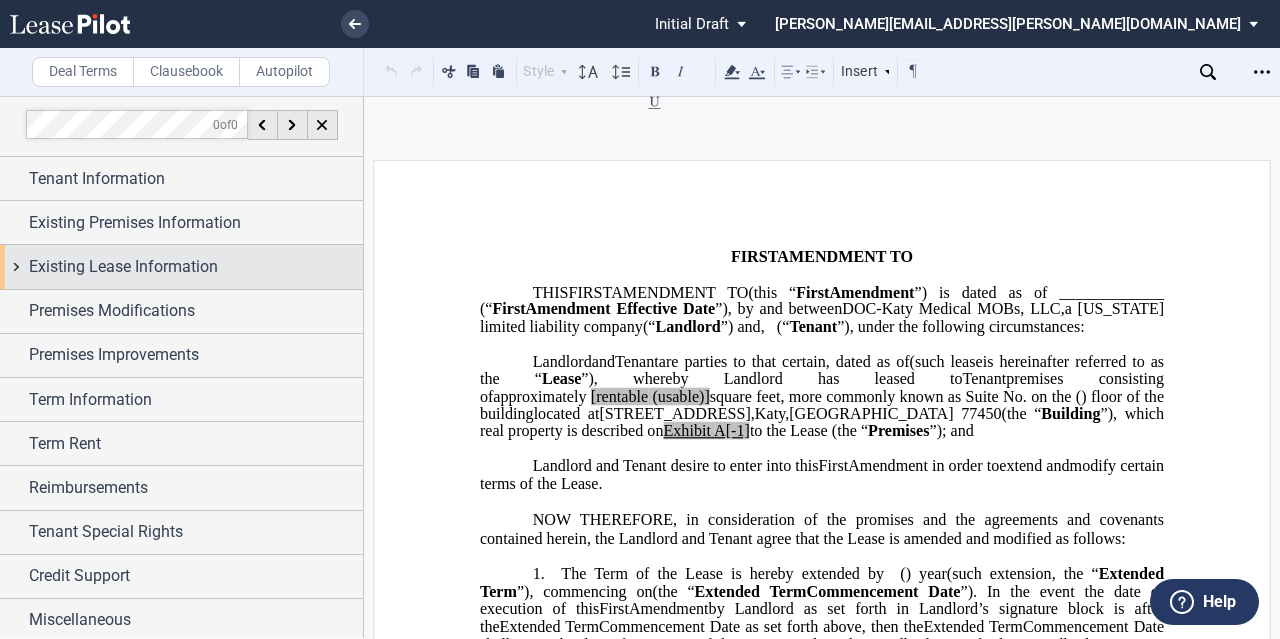 scroll, scrollTop: 4, scrollLeft: 0, axis: vertical 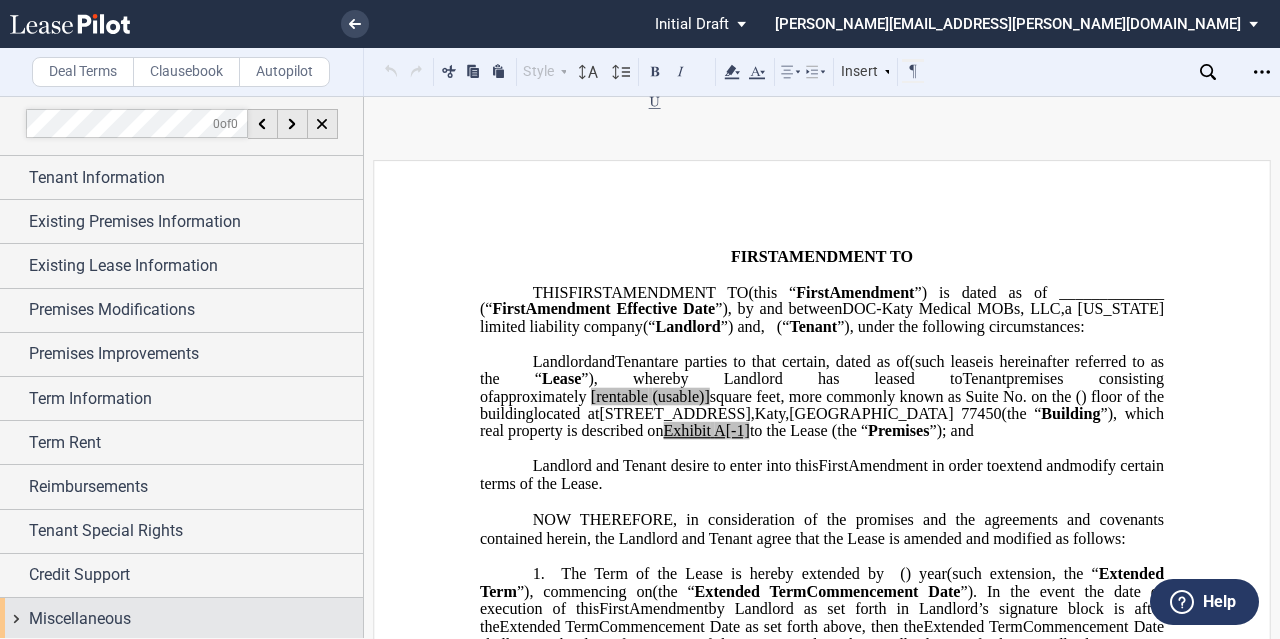 click on "Miscellaneous" at bounding box center [80, 619] 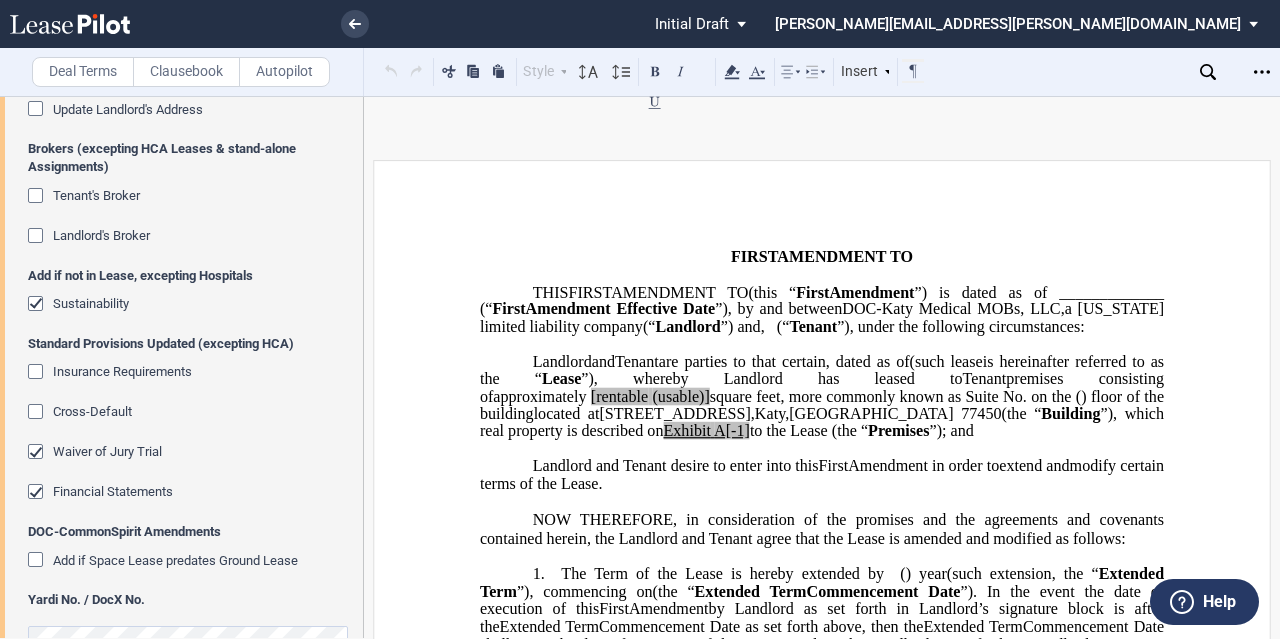 scroll, scrollTop: 623, scrollLeft: 0, axis: vertical 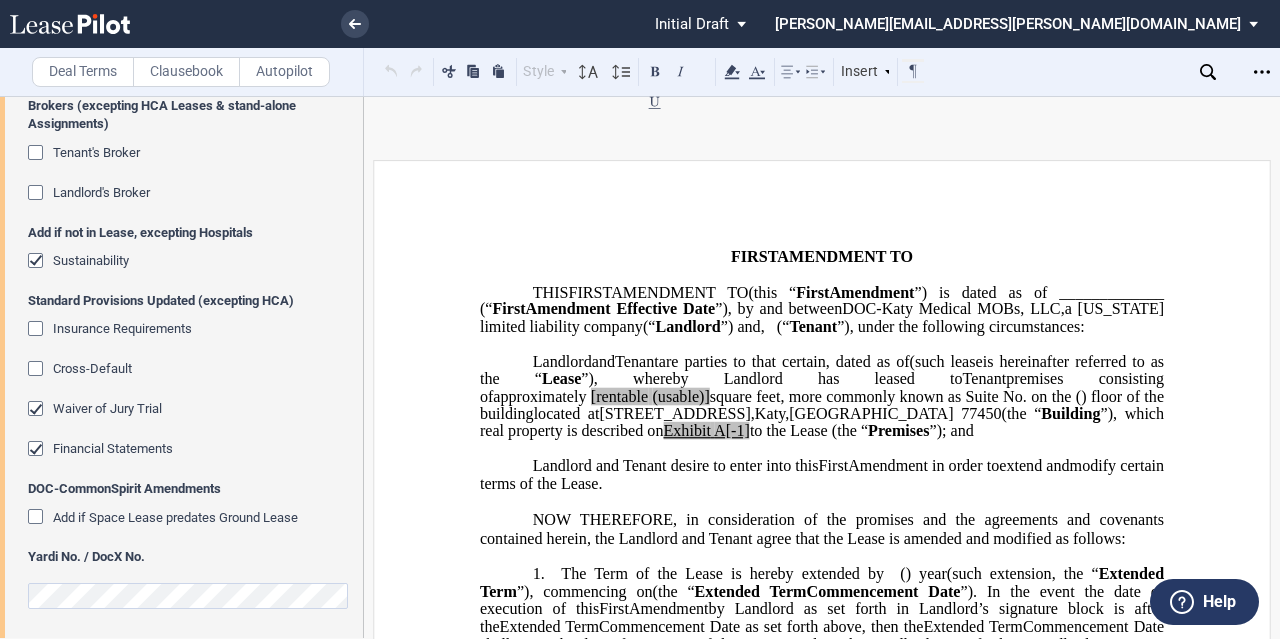 click 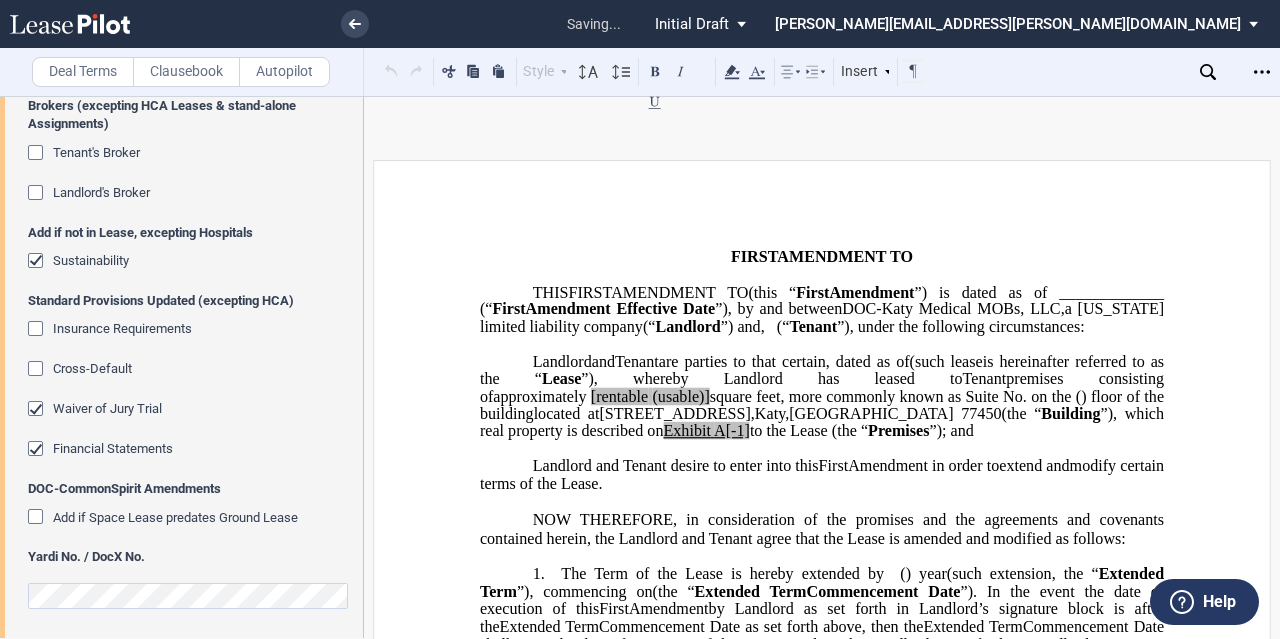 click on "﻿
﻿ ﻿ FIRST  AMENDMENT TO  ﻿ ﻿
ASSIGNMENT, ASSUMPTION AND   ﻿ ﻿  FIRST  AMENDMENT TO  ﻿ ﻿
ASSIGNMENT AND ASSUMPTION TO  ﻿ ﻿
﻿
THIS   ﻿ ﻿  FIRST  AMENDMENT TO  ﻿ ﻿  (this “ ﻿ ﻿ First  Amendment ”) is dated as of   _____________ (“ ﻿ ﻿ First  Amendment Effective Date ”), by and between  DOC-Katy Medical MOBs, LLC ,  a   Wisconsin   limited liability company  (“ Landlord ”) and  ﻿ ﻿ ,   ﻿ ﻿   ﻿ ﻿   ﻿ ﻿  an individual ,  , an individual ,  ,  , and  , and  ﻿ ﻿ , an individual , as successor-in-interest to  [______]  ( jointly, severally and collectively, the  “ Tenant ”), under the following circumstances:
THIS ASSIGNMENT, ASSUMPTION AND   ﻿ ﻿  FIRST  AMENDMENT TO  ﻿ ﻿  (this “ ﻿ ﻿ First  Amendment ”) is dated as of   ﻿ ﻿ ,   ﻿ ﻿" at bounding box center (822, 1784) 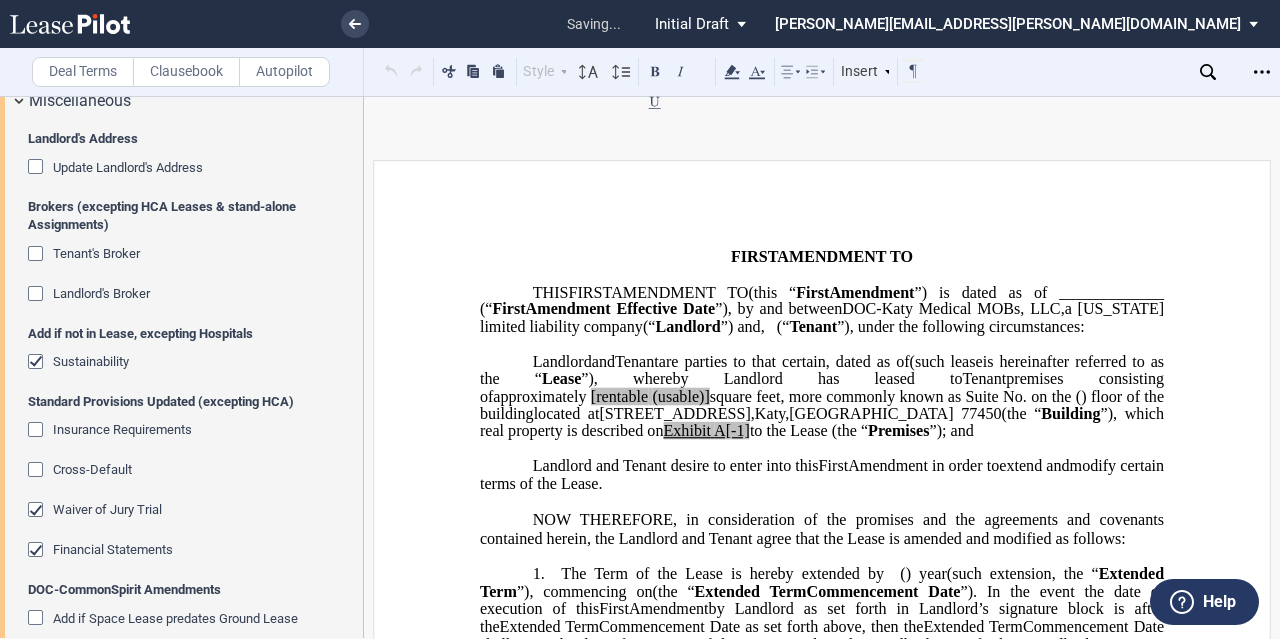 scroll, scrollTop: 423, scrollLeft: 0, axis: vertical 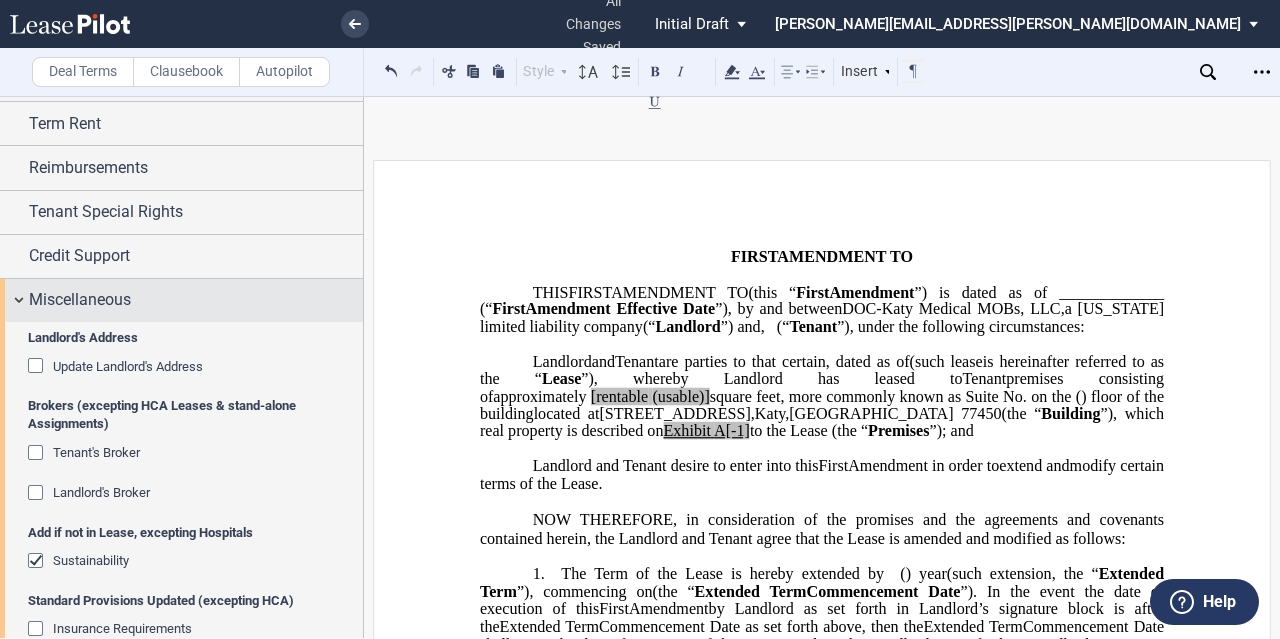 click on "Miscellaneous" at bounding box center (181, 300) 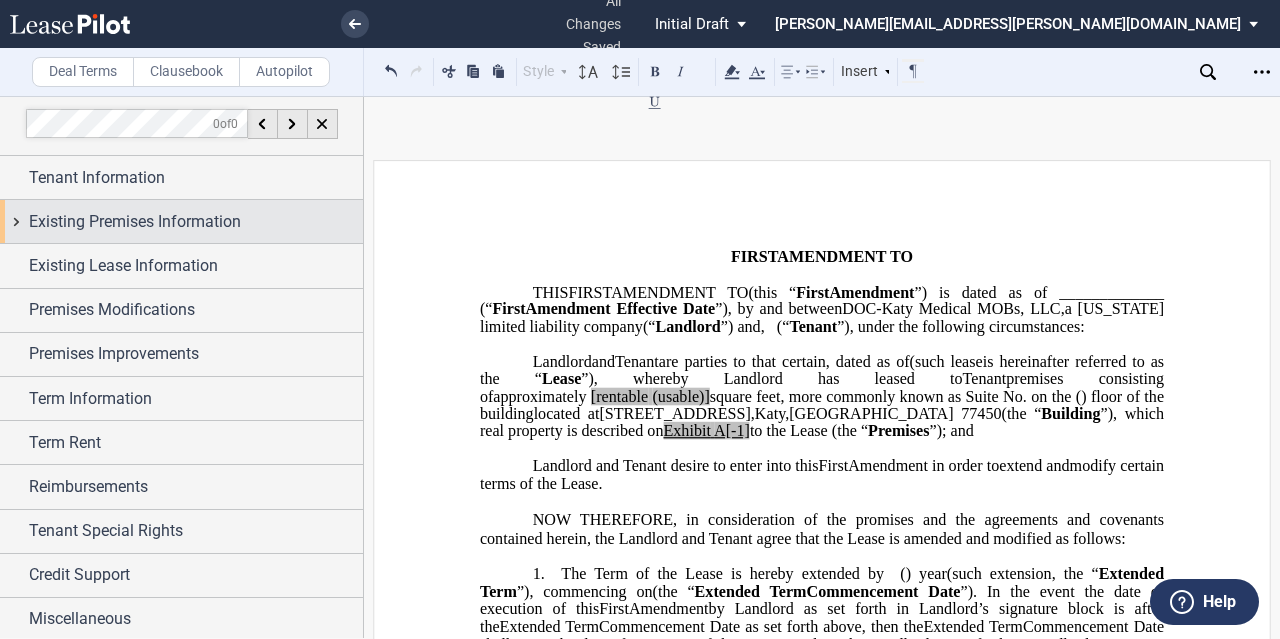 scroll, scrollTop: 0, scrollLeft: 0, axis: both 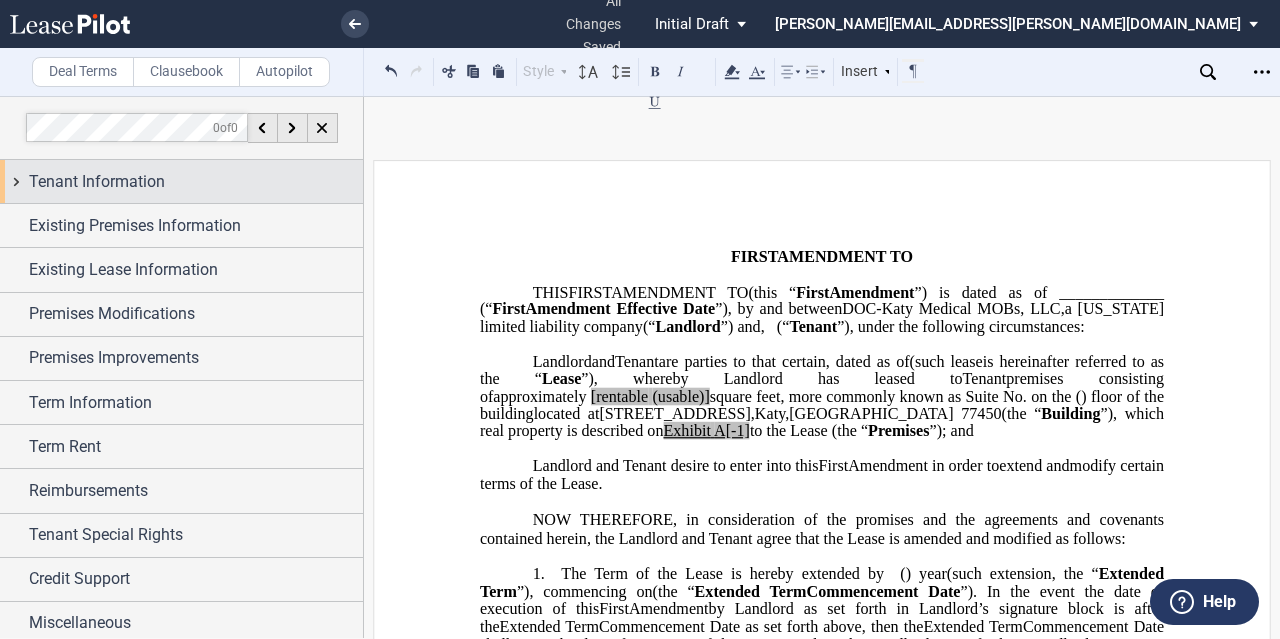 click on "Tenant Information" at bounding box center [181, 181] 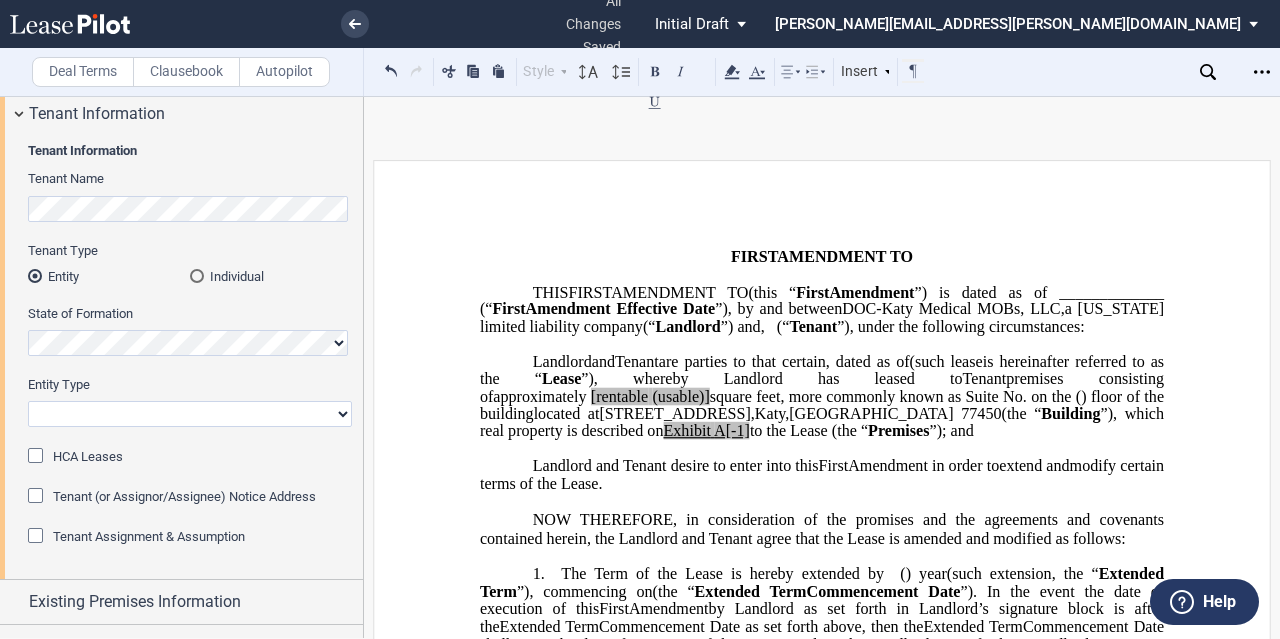 scroll, scrollTop: 100, scrollLeft: 0, axis: vertical 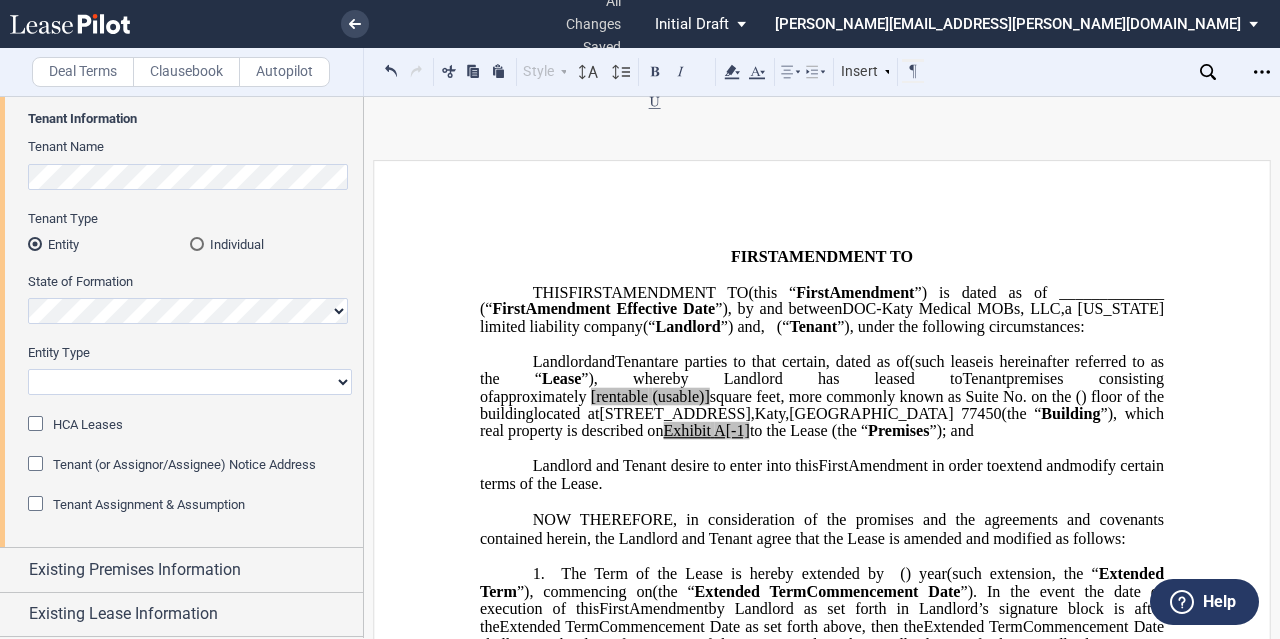 click on "State of Formation" 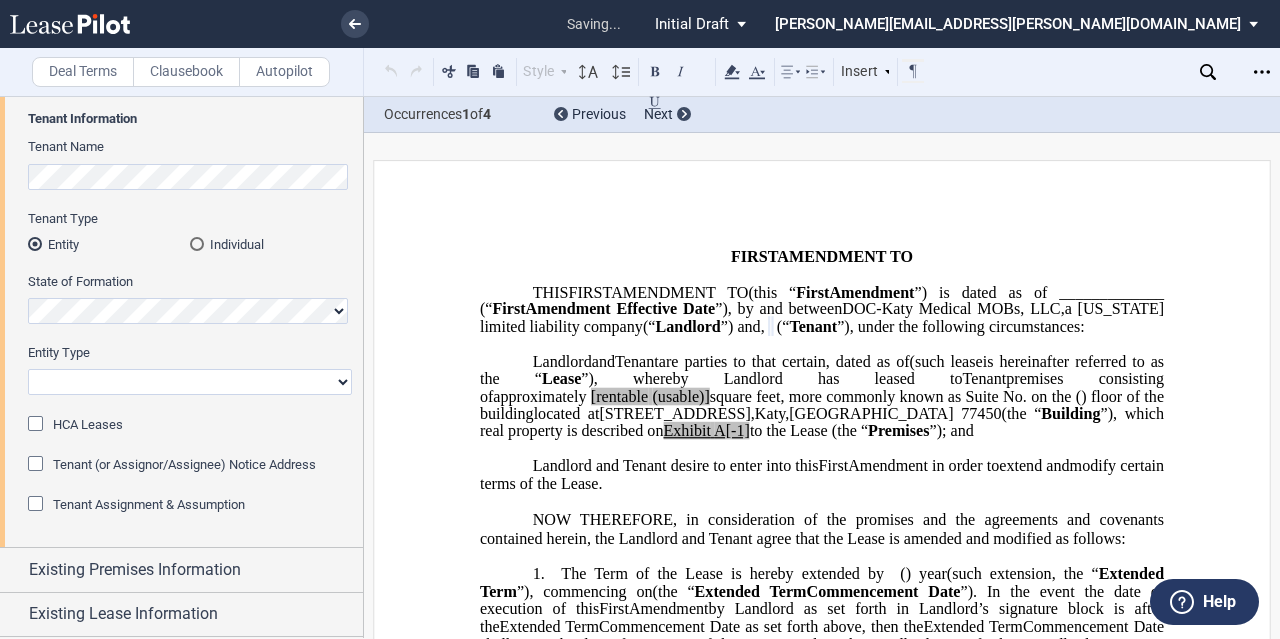 click on "Corporation
Limited Liability Company
General Partnership
Limited Partnership
Other" at bounding box center [190, 382] 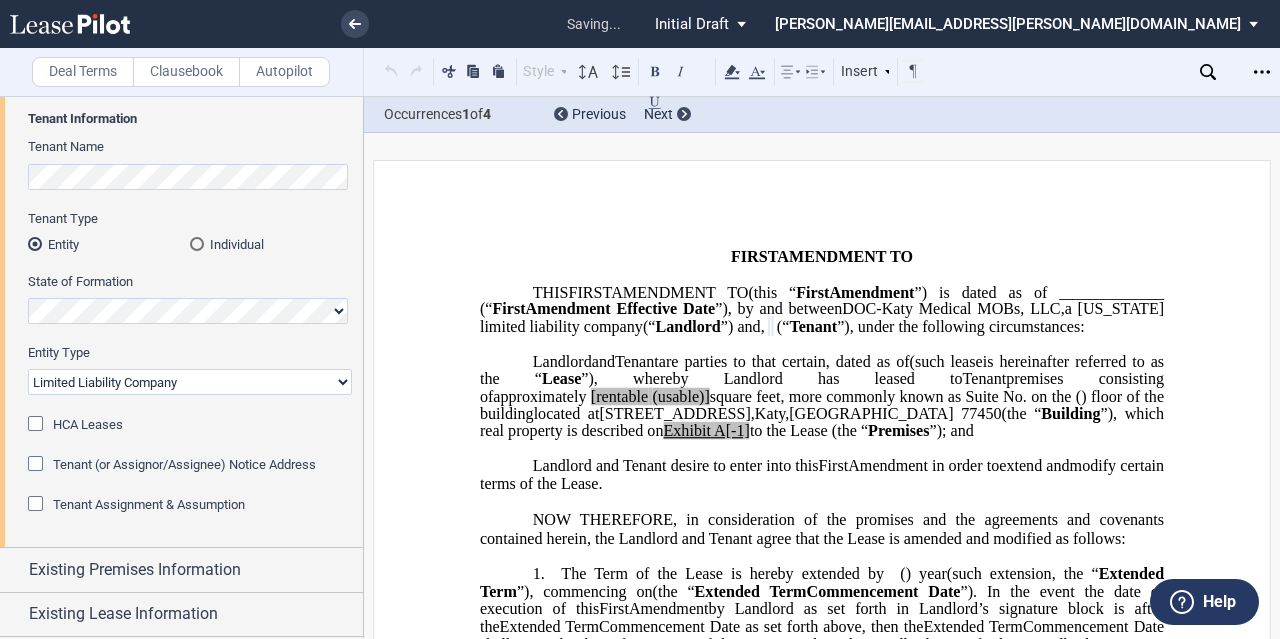 click on "Corporation
Limited Liability Company
General Partnership
Limited Partnership
Other" at bounding box center [190, 382] 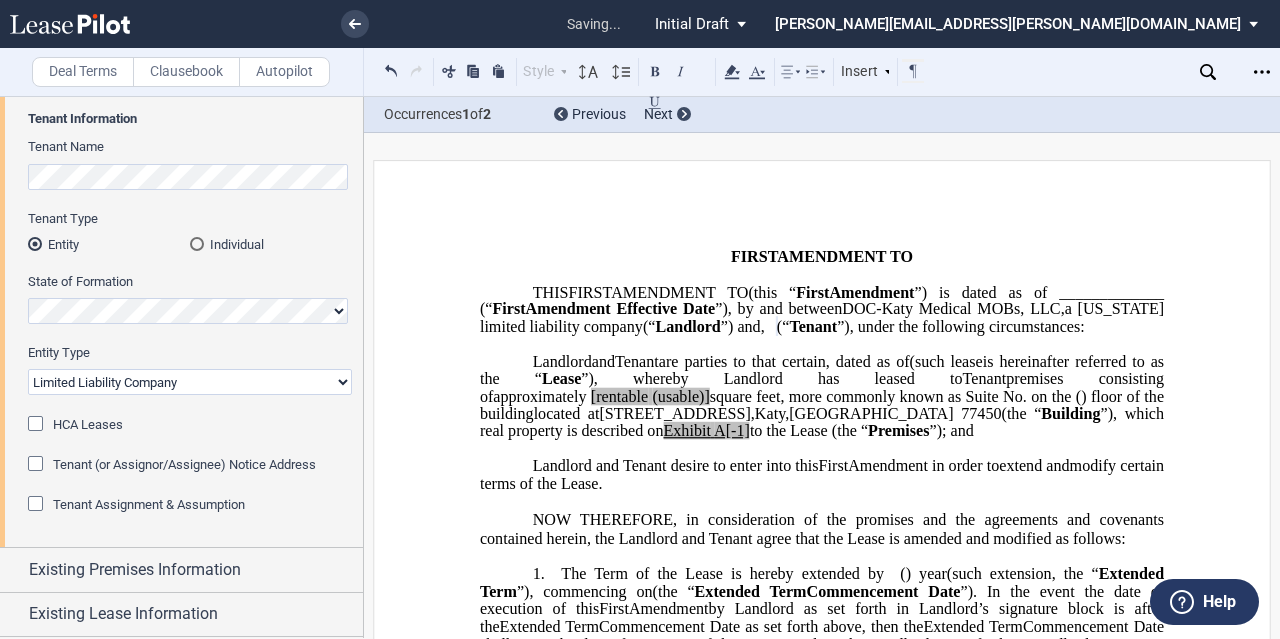 click on "State of Formation" at bounding box center [190, 308] 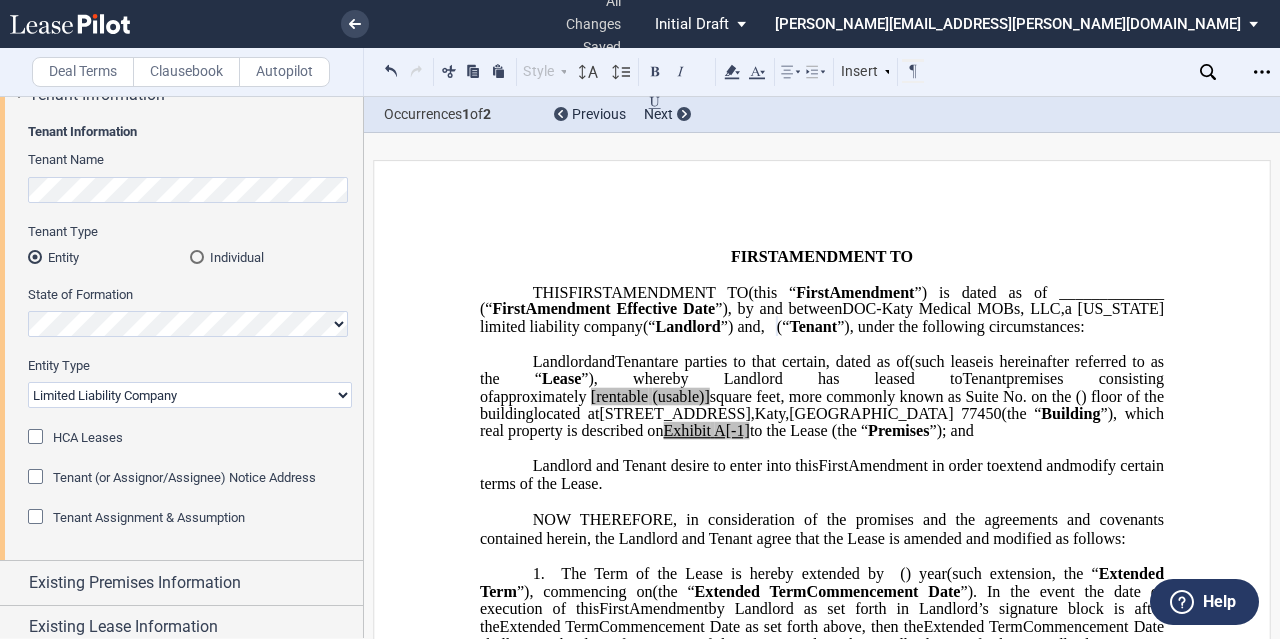 scroll, scrollTop: 0, scrollLeft: 0, axis: both 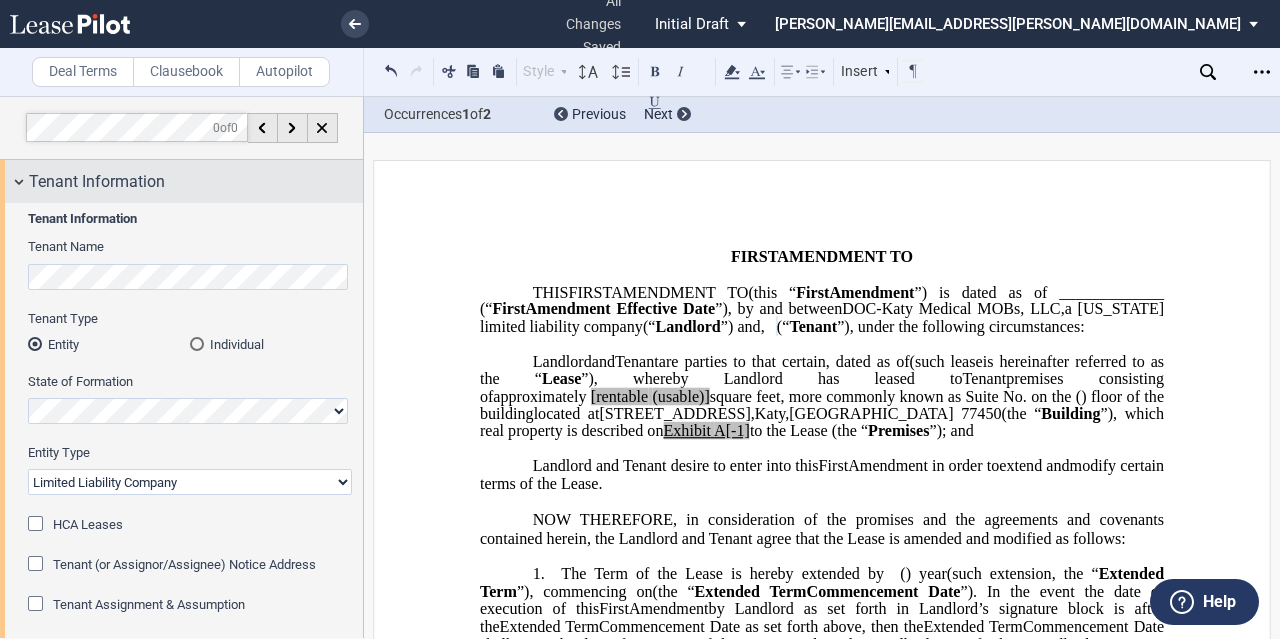 click on "Tenant Information" at bounding box center [97, 182] 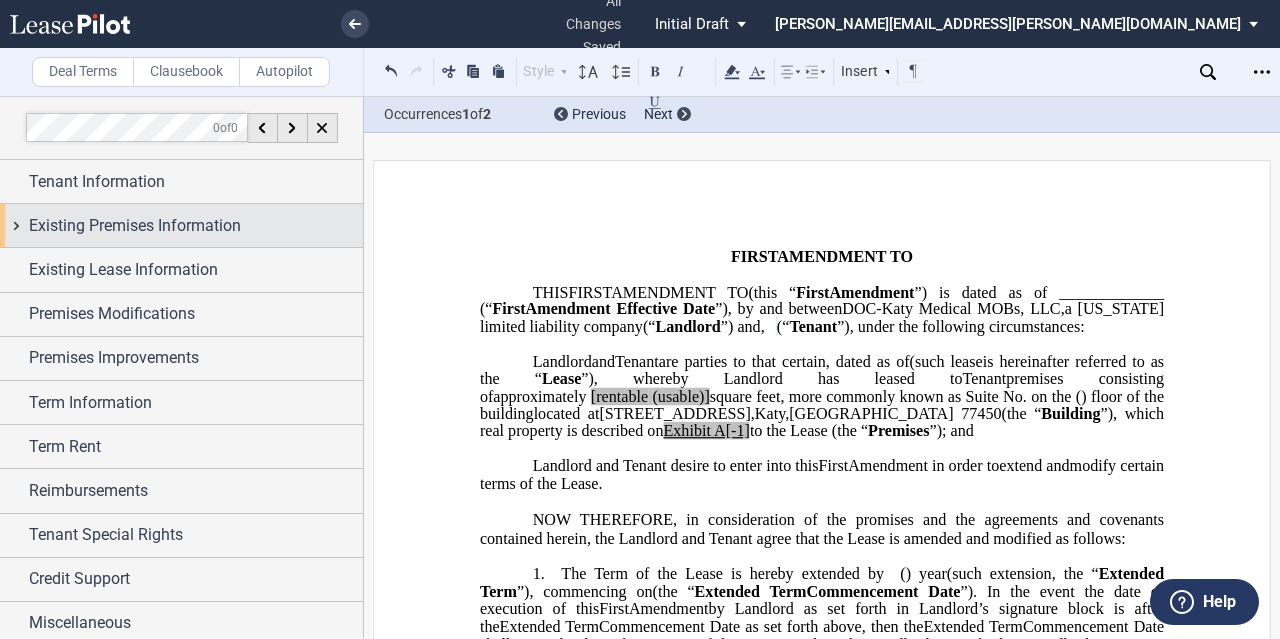 click on "Existing Premises Information" at bounding box center [135, 226] 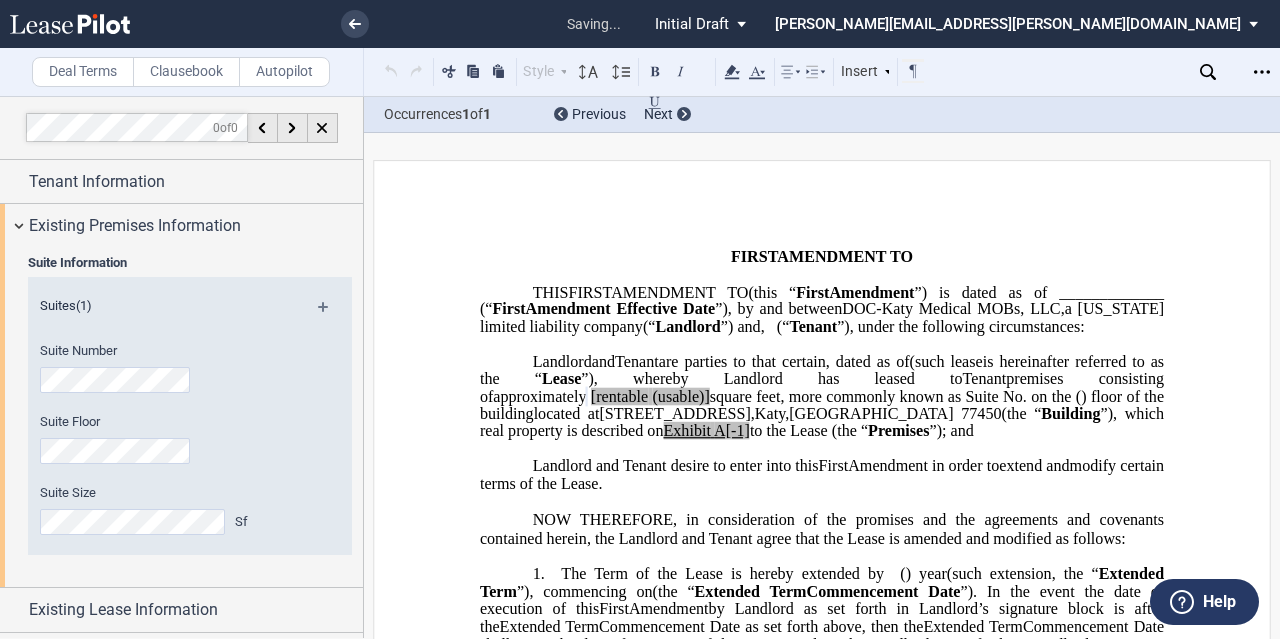 click on "Suite Number
Suite Floor
Suite Size
Sf" at bounding box center (190, 449) 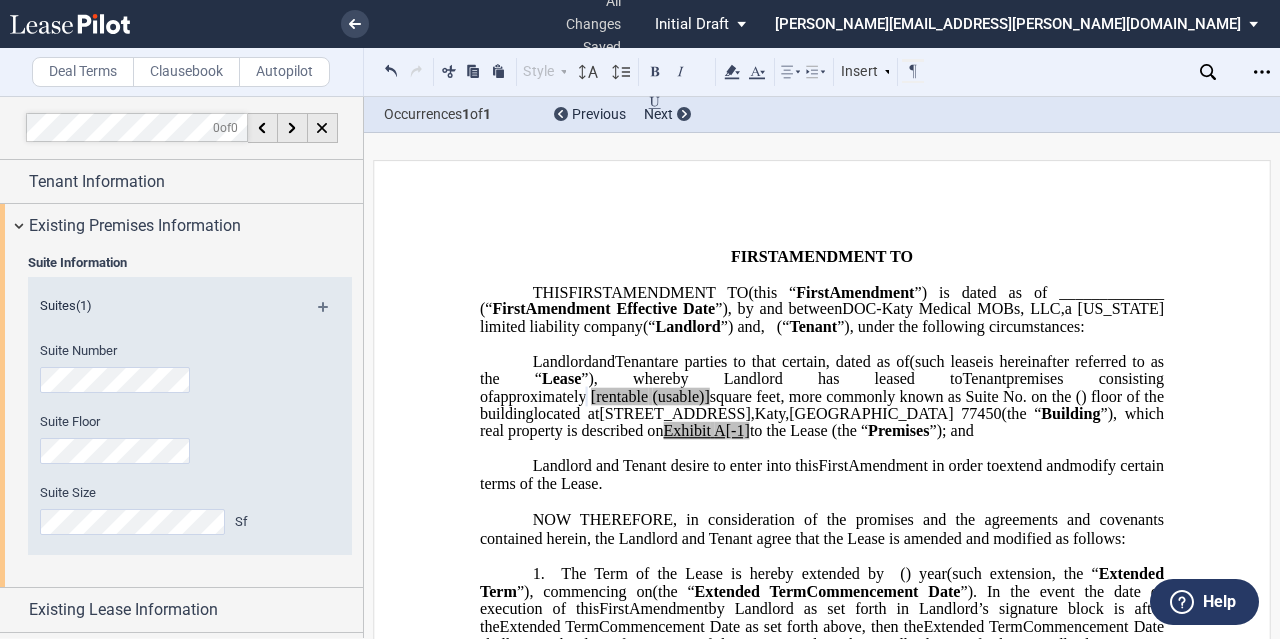 click on "square feet, more commonly known as Suite No." 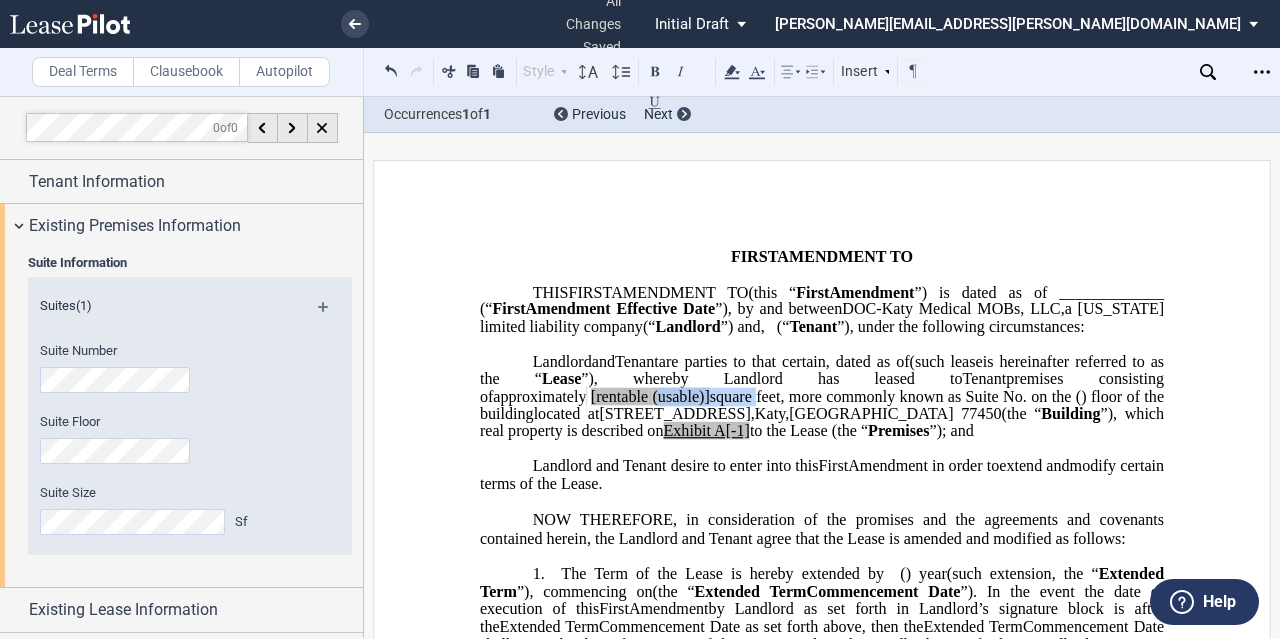 drag, startPoint x: 1036, startPoint y: 431, endPoint x: 994, endPoint y: 431, distance: 42 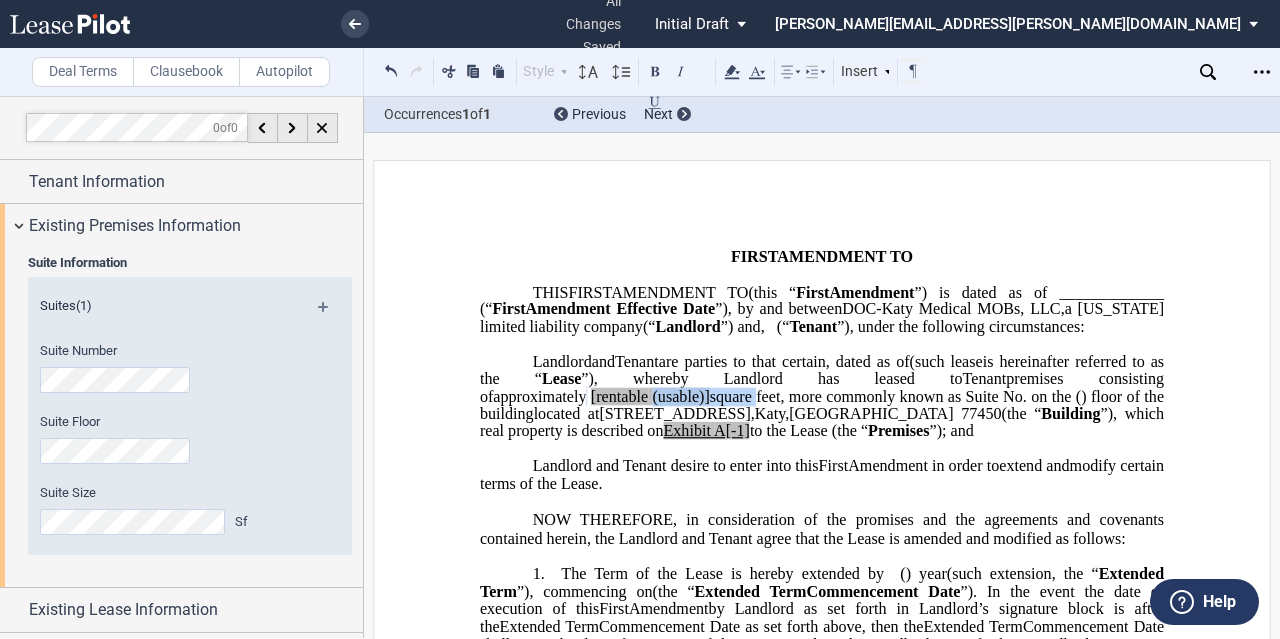 click on "(usable)]" 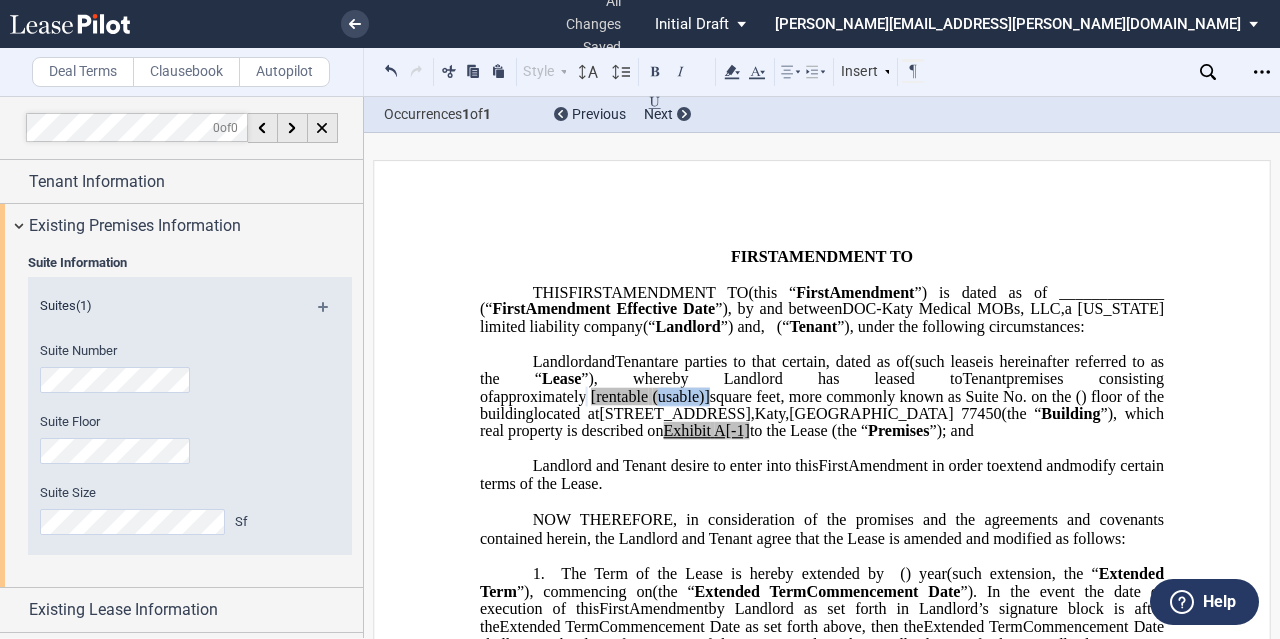 drag, startPoint x: 1028, startPoint y: 429, endPoint x: 977, endPoint y: 429, distance: 51 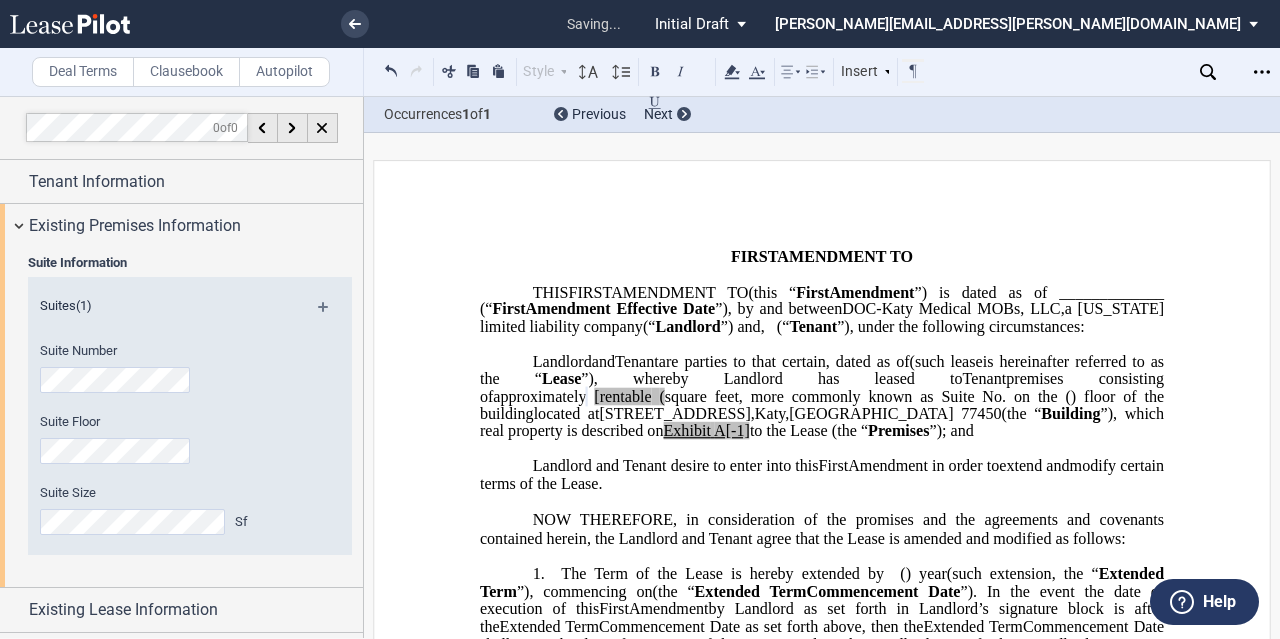 type 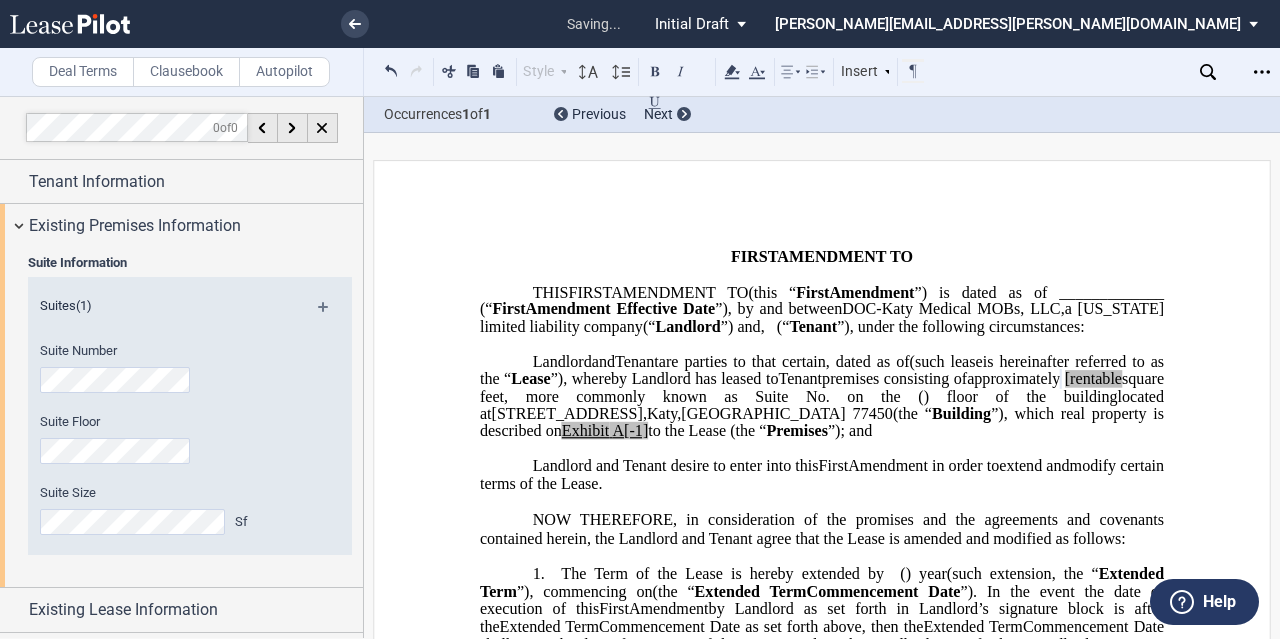 click on "[rentable" 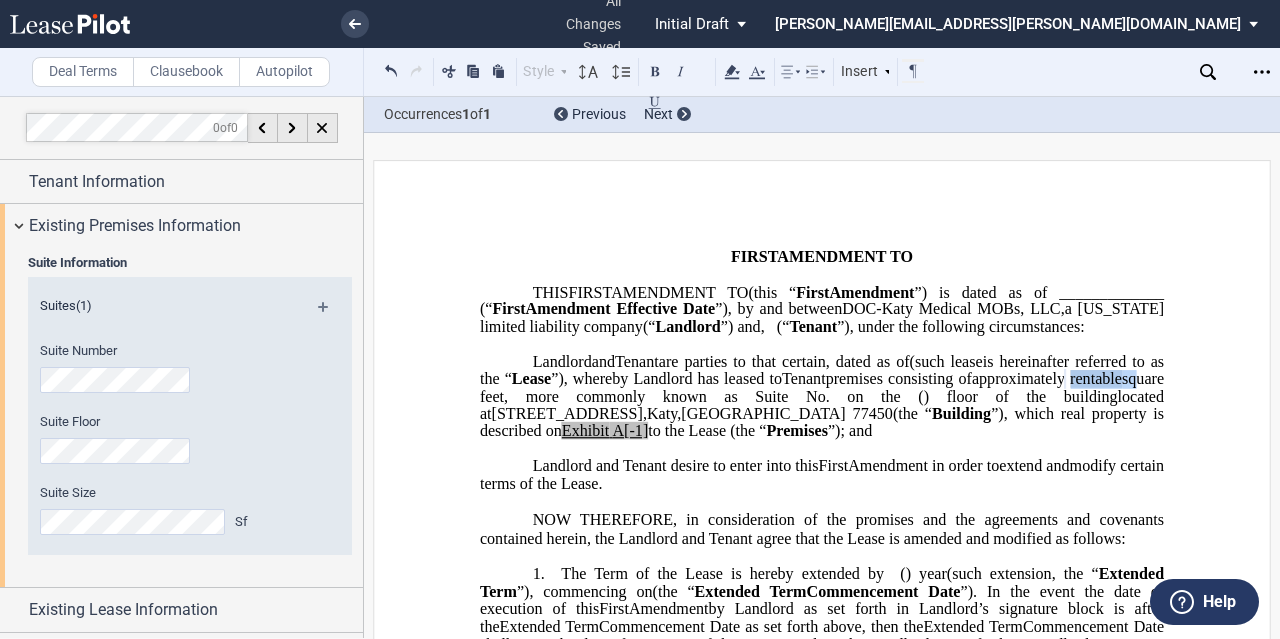 drag, startPoint x: 935, startPoint y: 431, endPoint x: 872, endPoint y: 429, distance: 63.03174 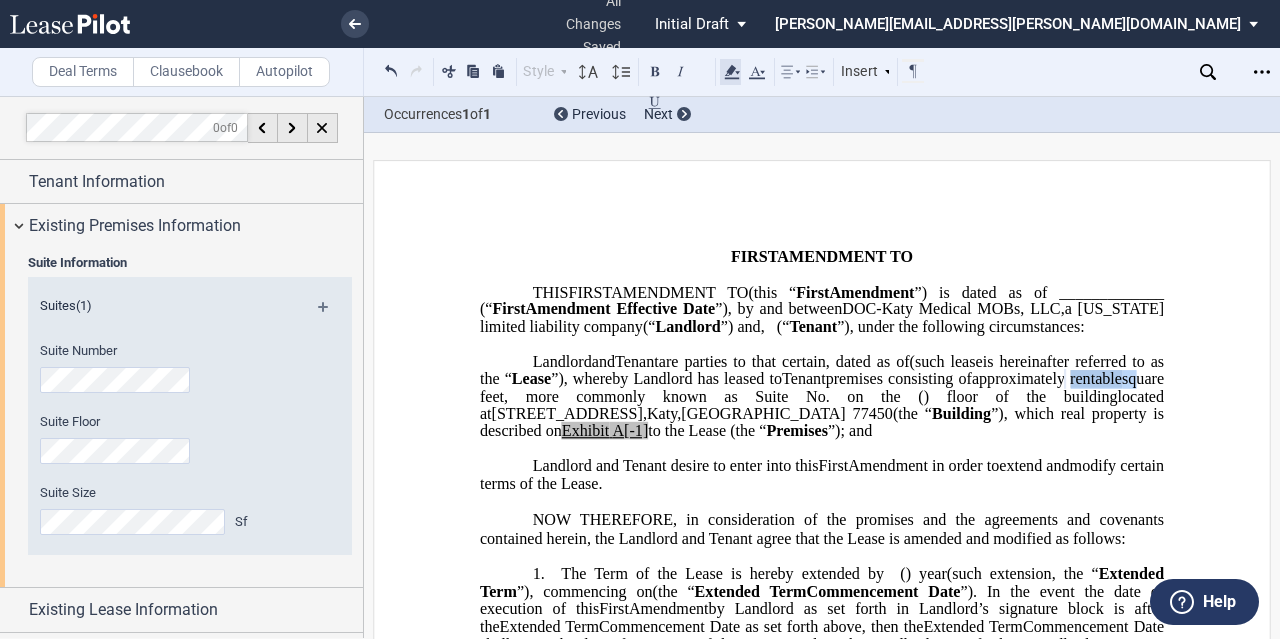 click 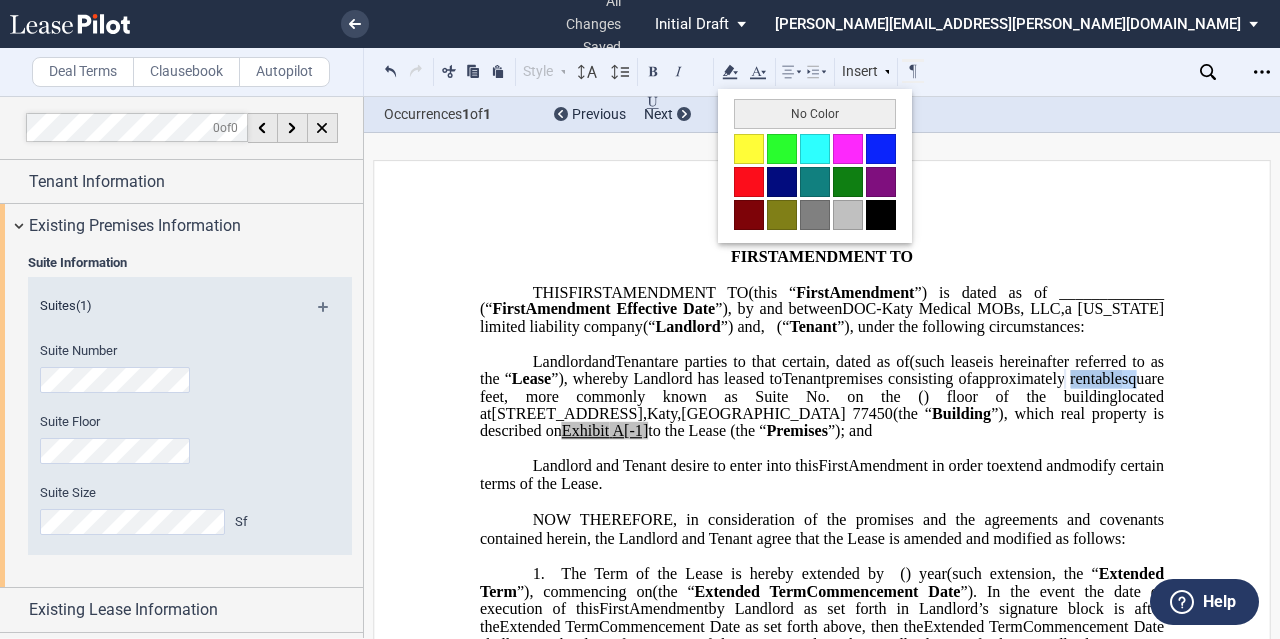click on "No Color" at bounding box center (815, 114) 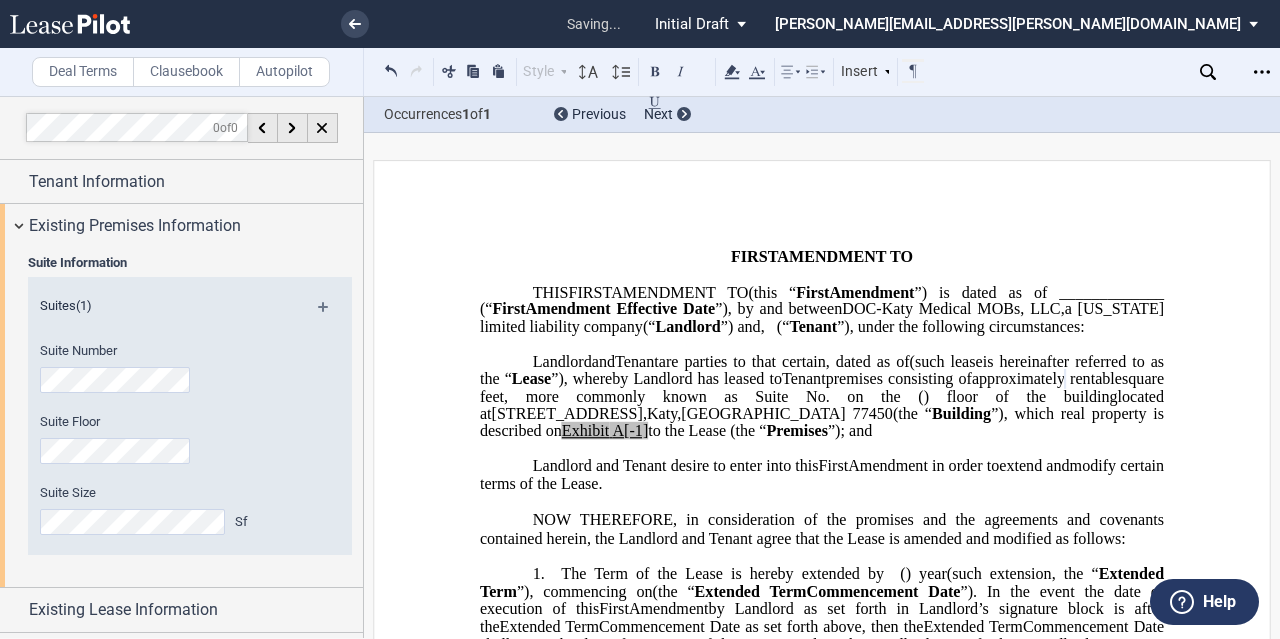 click 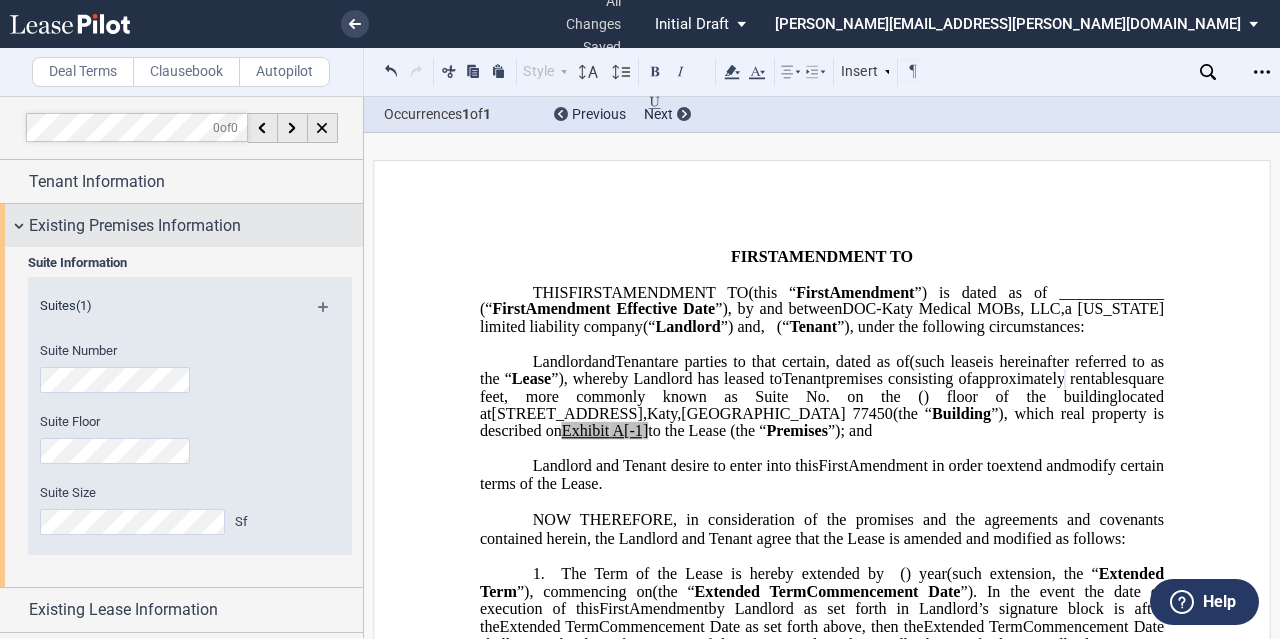 click on "Existing Premises Information" at bounding box center [135, 226] 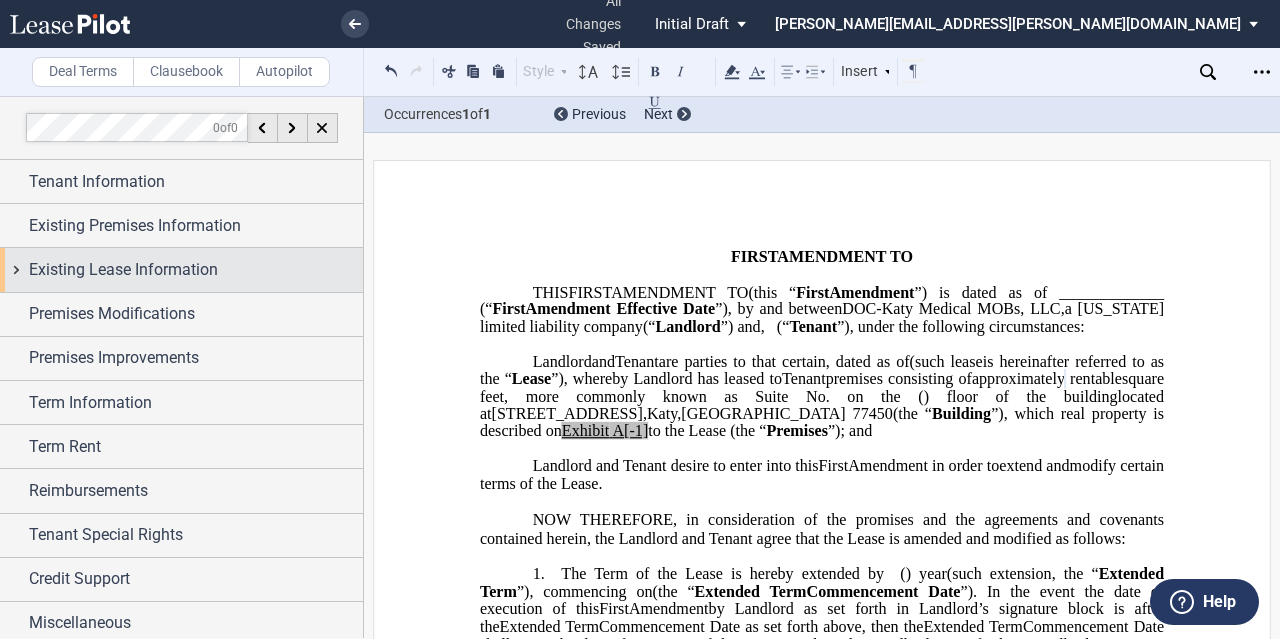 click on "Existing Lease Information" at bounding box center [181, 269] 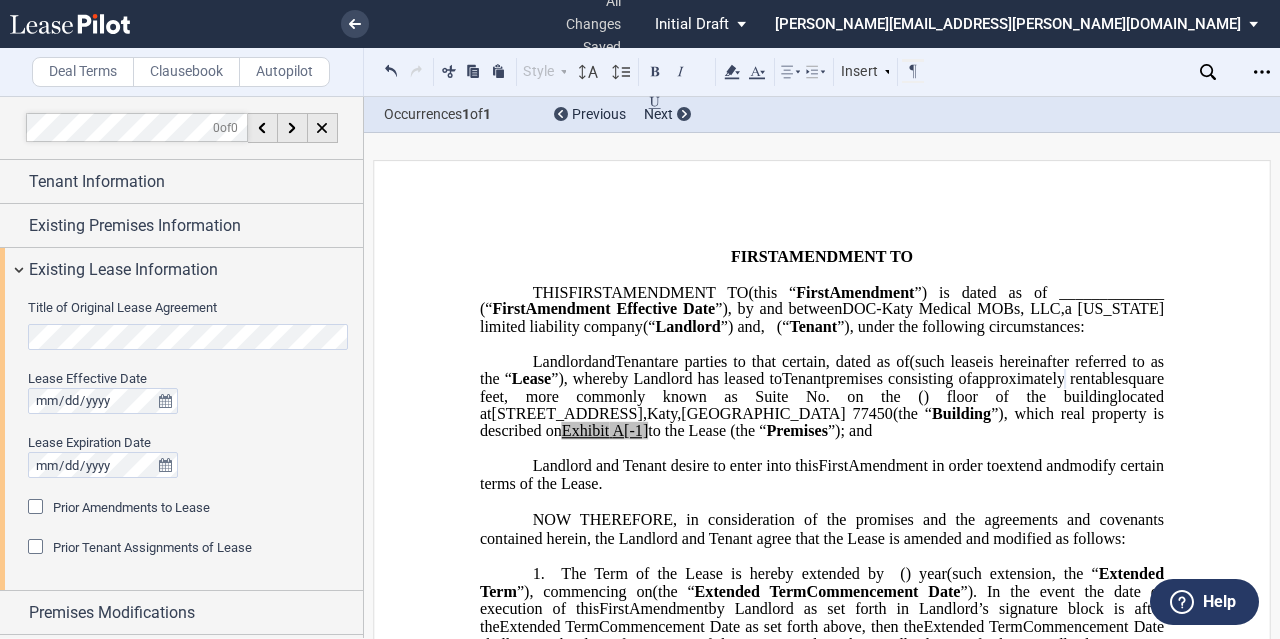 click on "Title of Original Lease Agreement
Lease Effective Date
Lease Expiration Date
Prior Amendments to Lease
Prior Amendments (1)
Amendment No. 1 Date" at bounding box center [181, 441] 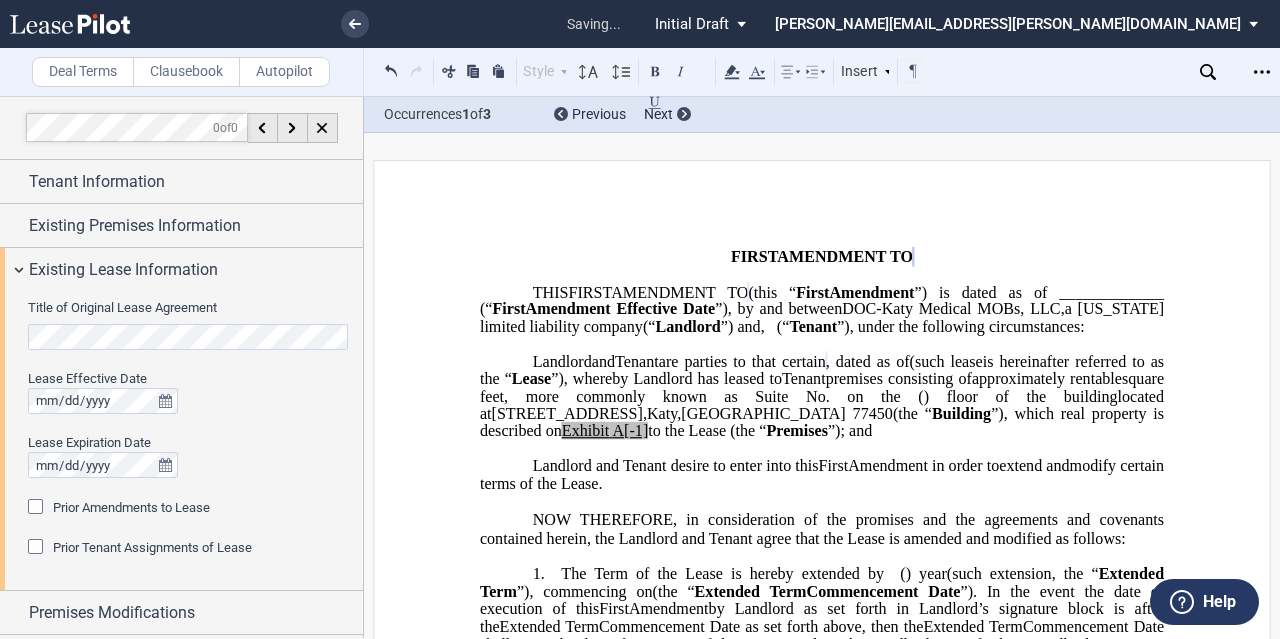 click on "Lease Expiration Date" 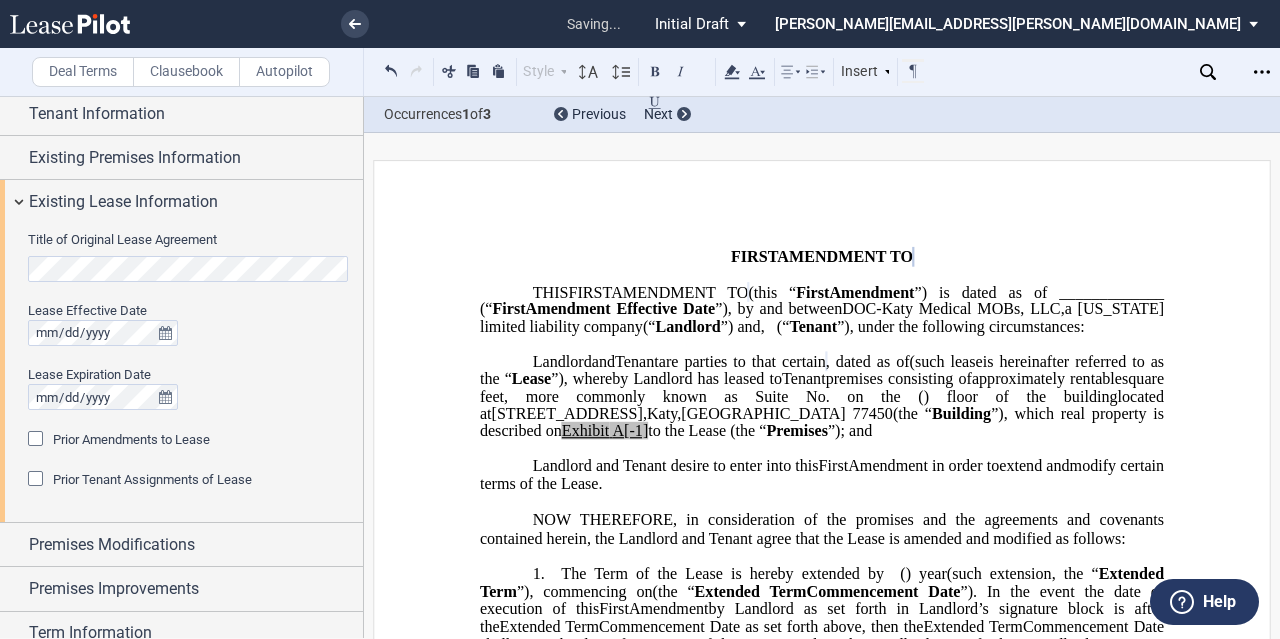 scroll, scrollTop: 100, scrollLeft: 0, axis: vertical 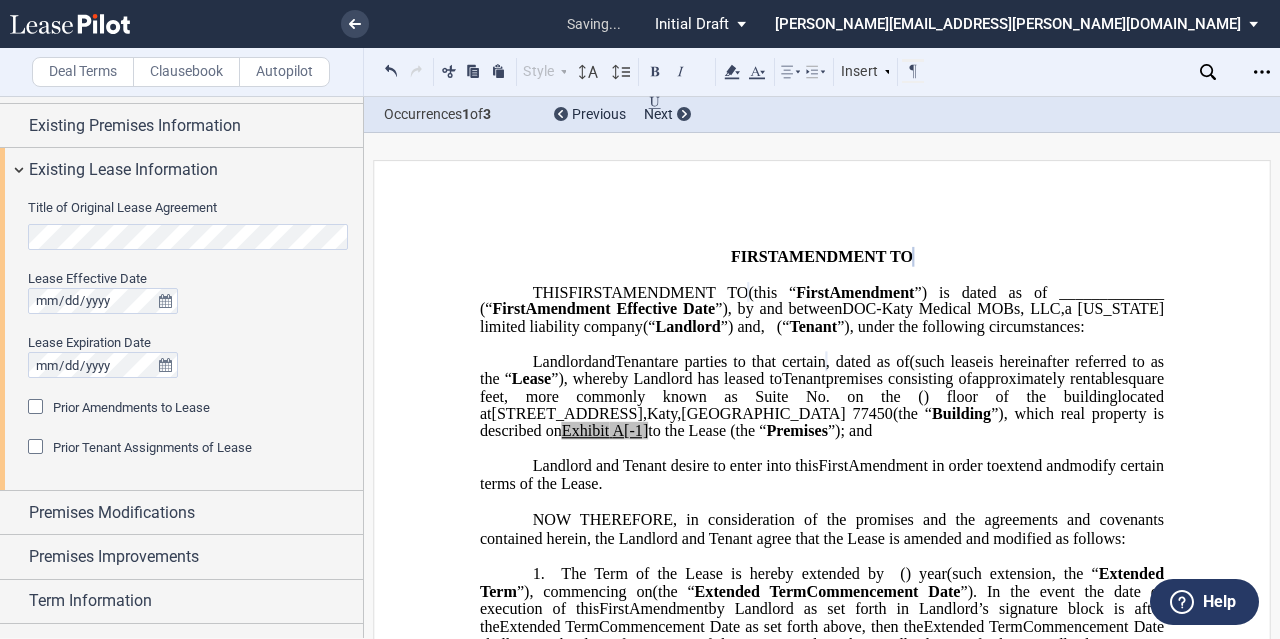 click on "Lease Effective Date
Lease Expiration Date" at bounding box center (190, 334) 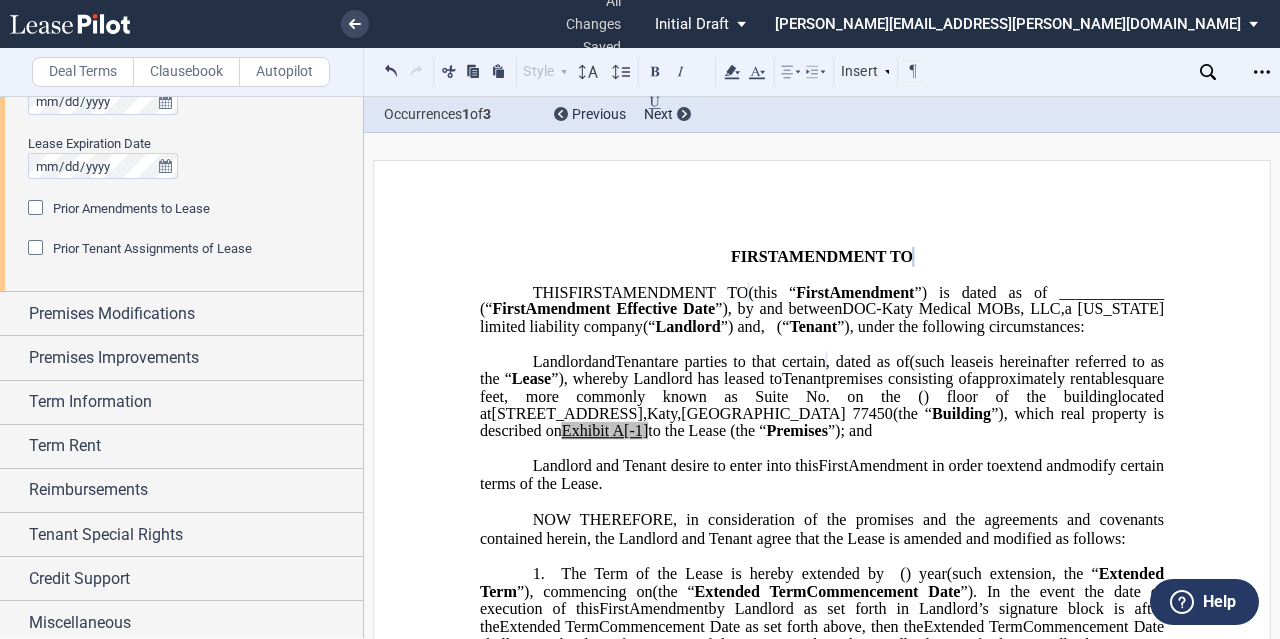 scroll, scrollTop: 302, scrollLeft: 0, axis: vertical 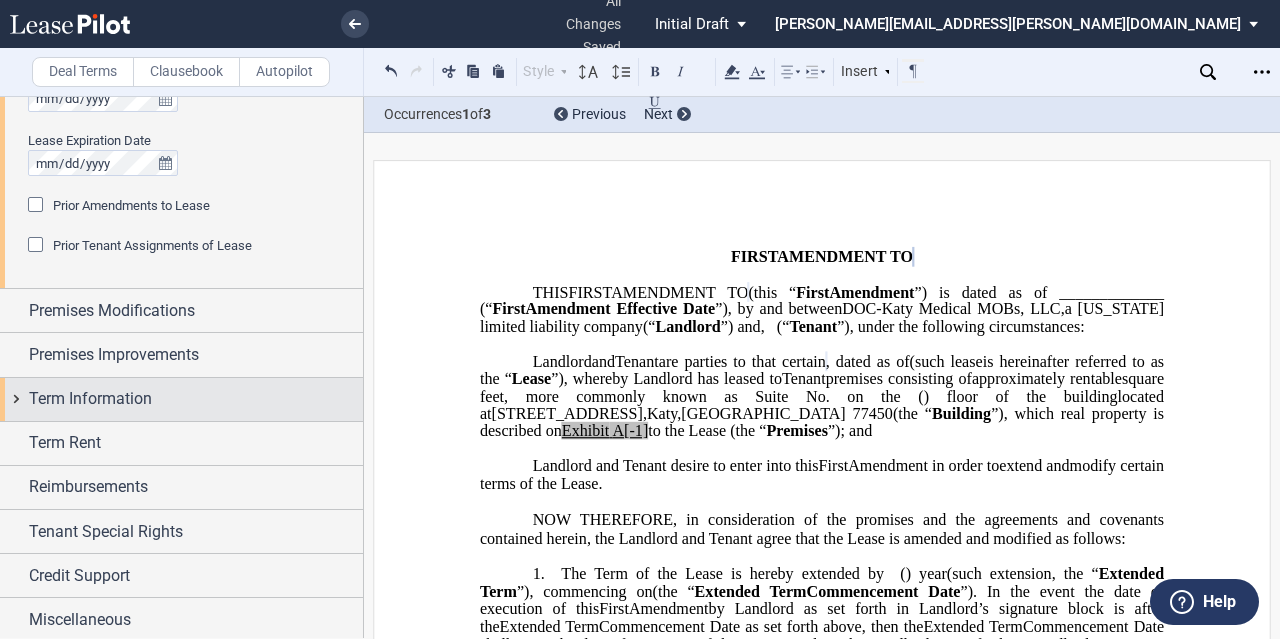 click on "Term Information" at bounding box center [181, 399] 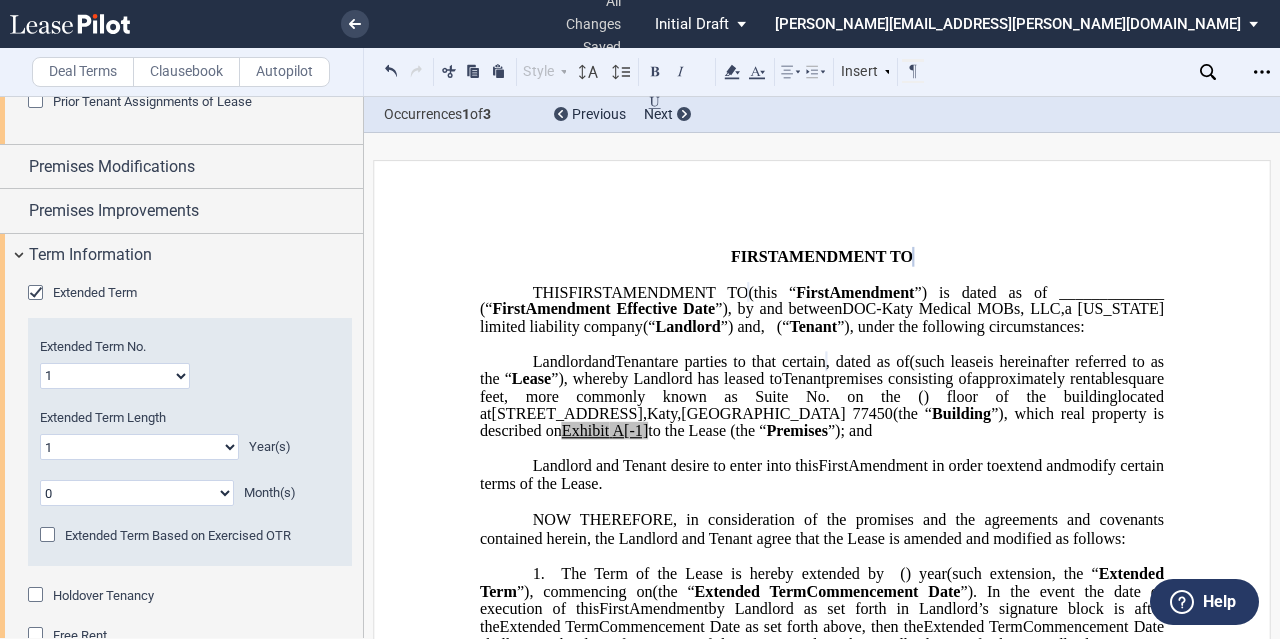 scroll, scrollTop: 502, scrollLeft: 0, axis: vertical 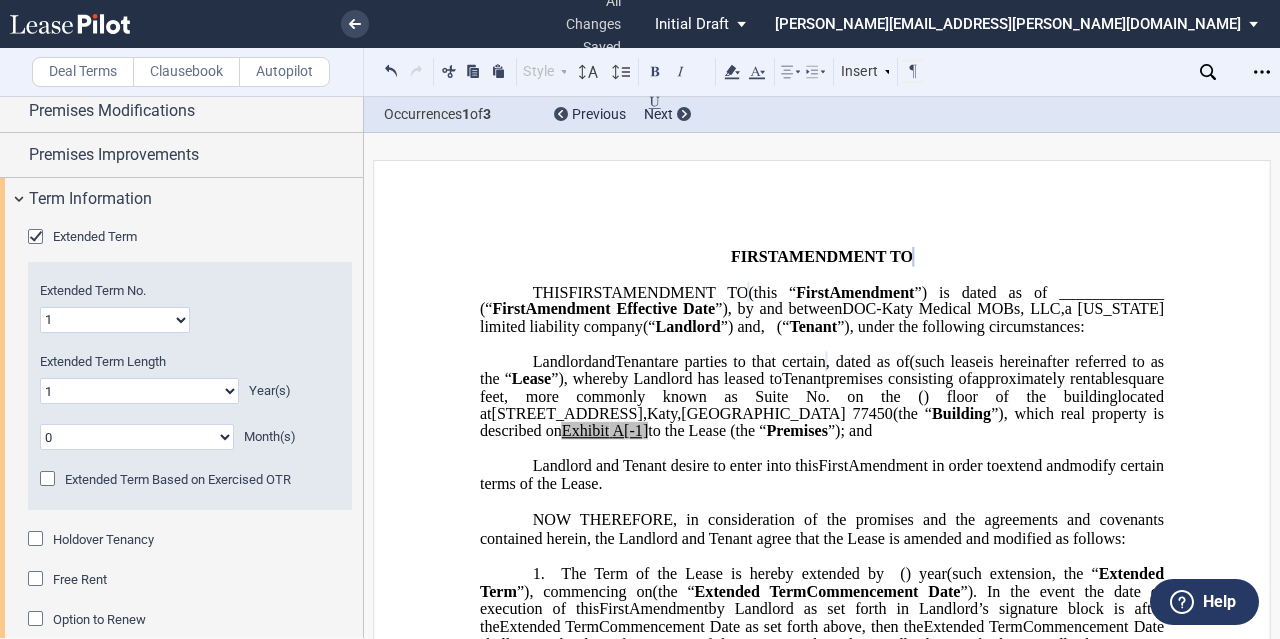 click on "0 1 2 3 4 5 6 7 8 9 10 11 12 13 14 15 16 17 18 19 20" 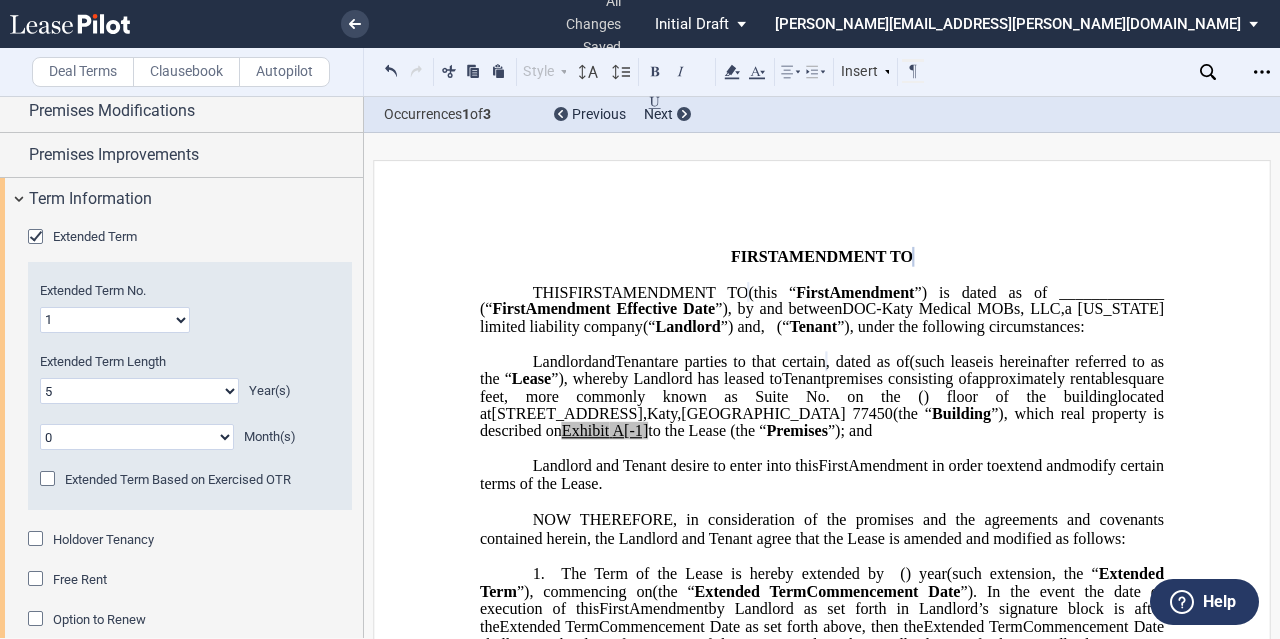 click on "0 1 2 3 4 5 6 7 8 9 10 11 12 13 14 15 16 17 18 19 20" 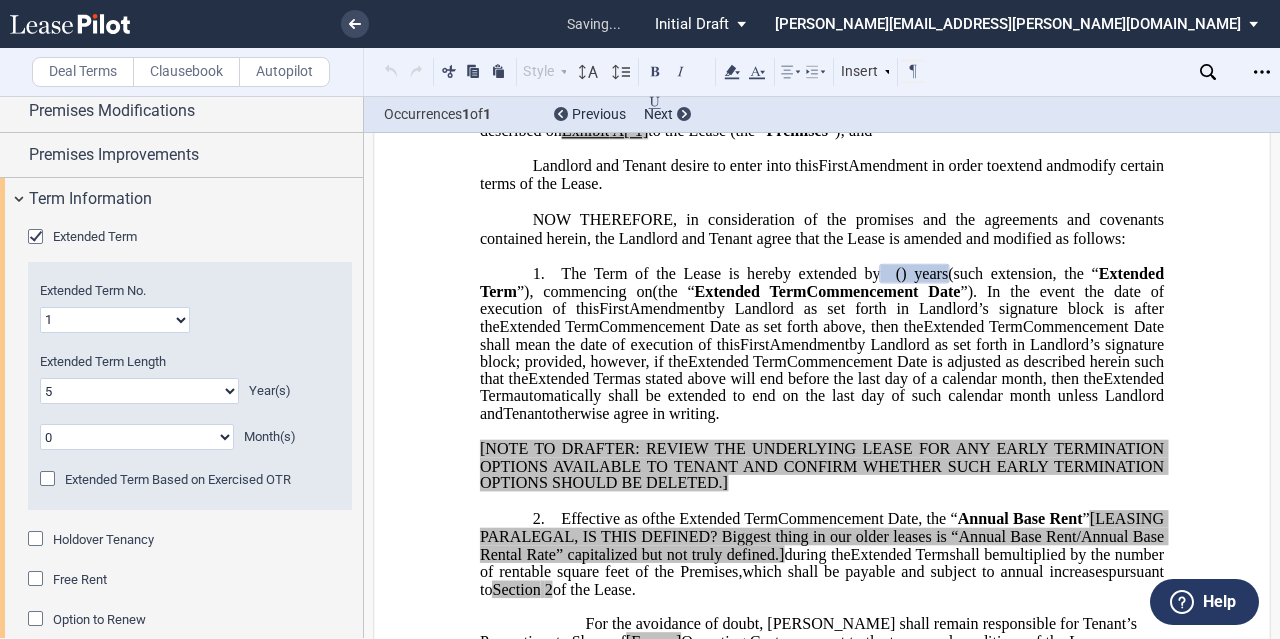 scroll, scrollTop: 305, scrollLeft: 0, axis: vertical 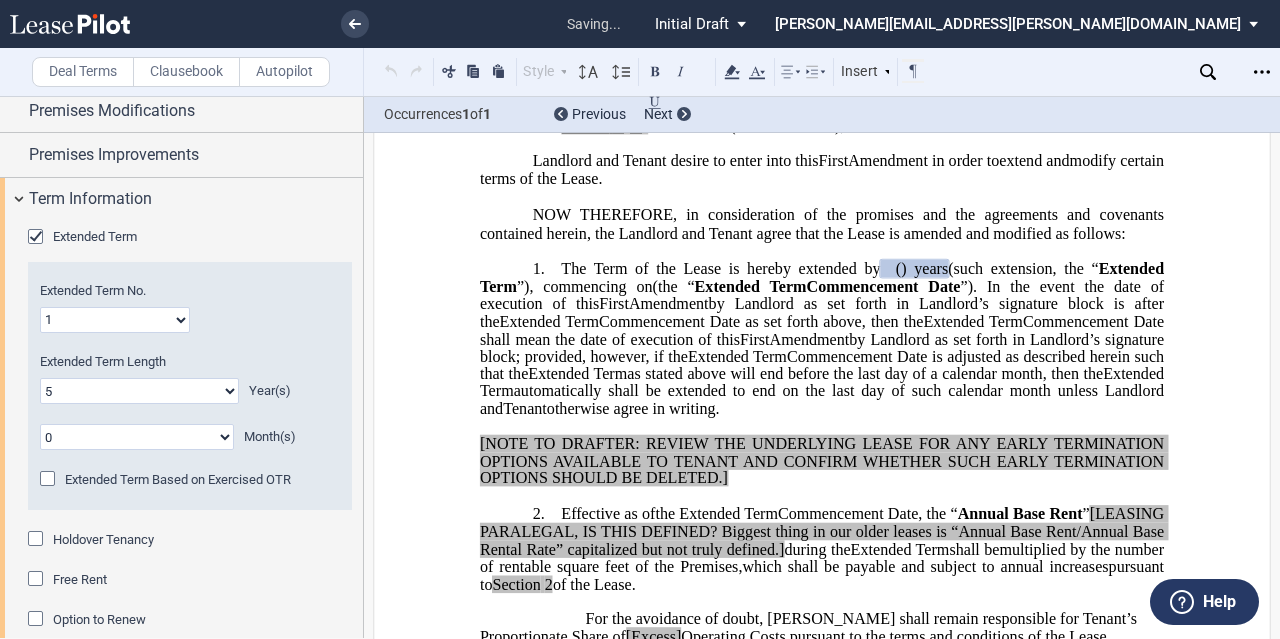 click on "Extended Term No.
1 2 3 4 5 6 7 8 9 10 11 12 13 14 15 16 17 18 19 20" 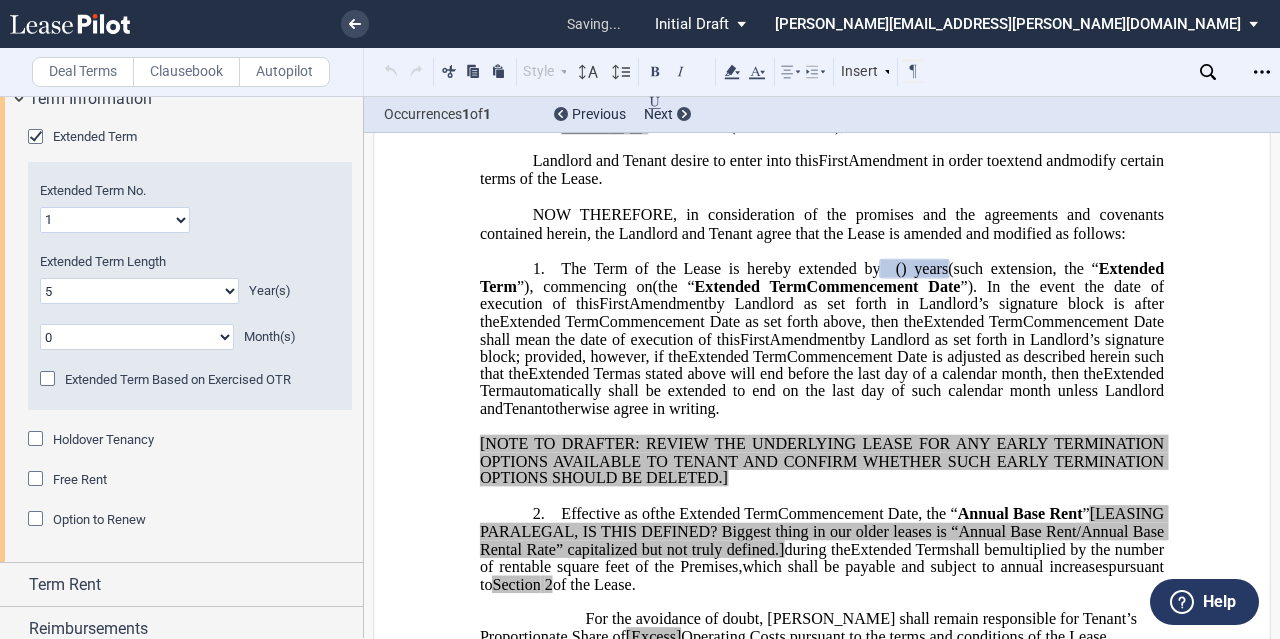 scroll, scrollTop: 502, scrollLeft: 0, axis: vertical 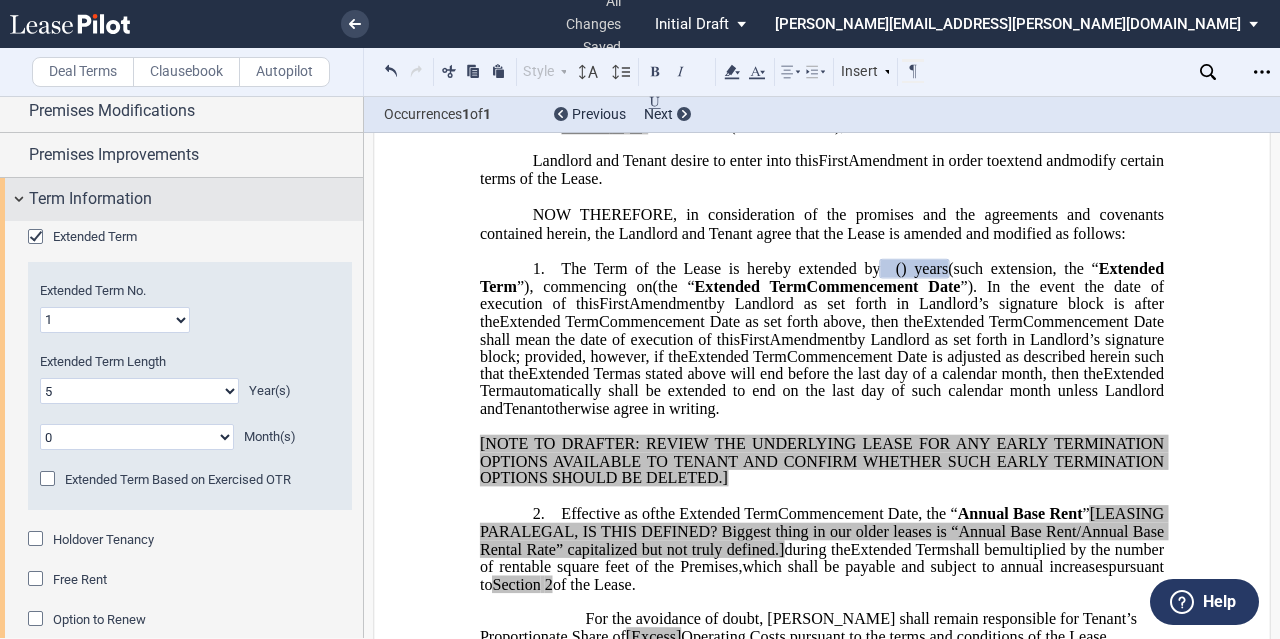 click on "Term Information" at bounding box center [90, 199] 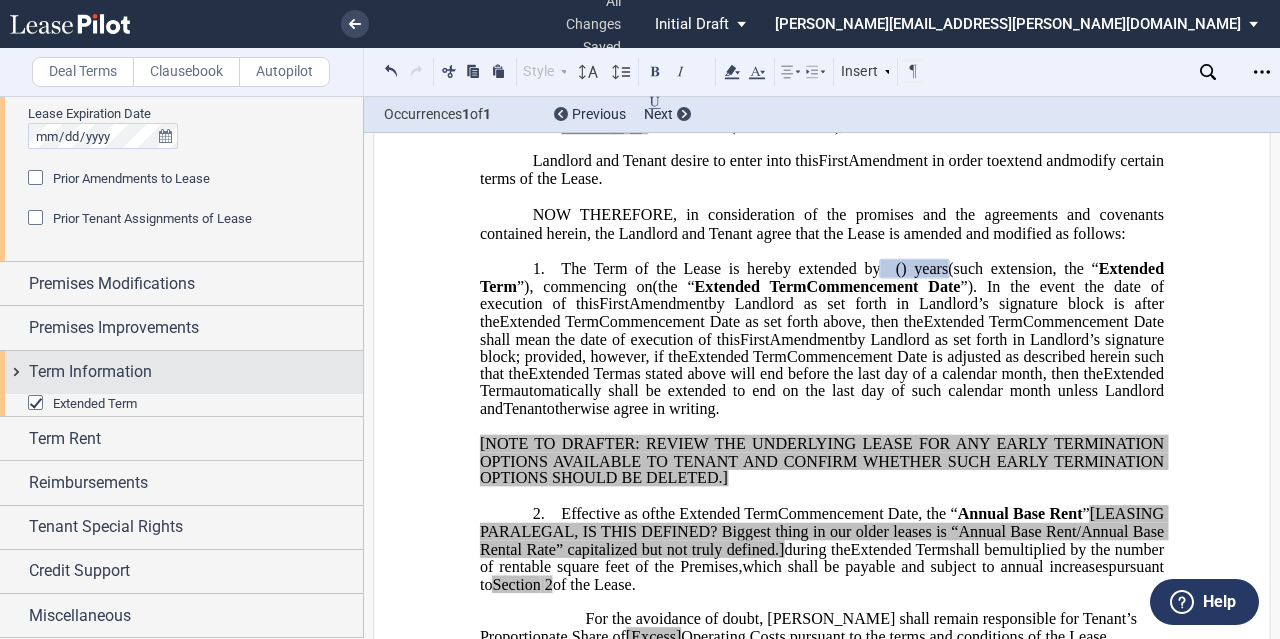 scroll, scrollTop: 302, scrollLeft: 0, axis: vertical 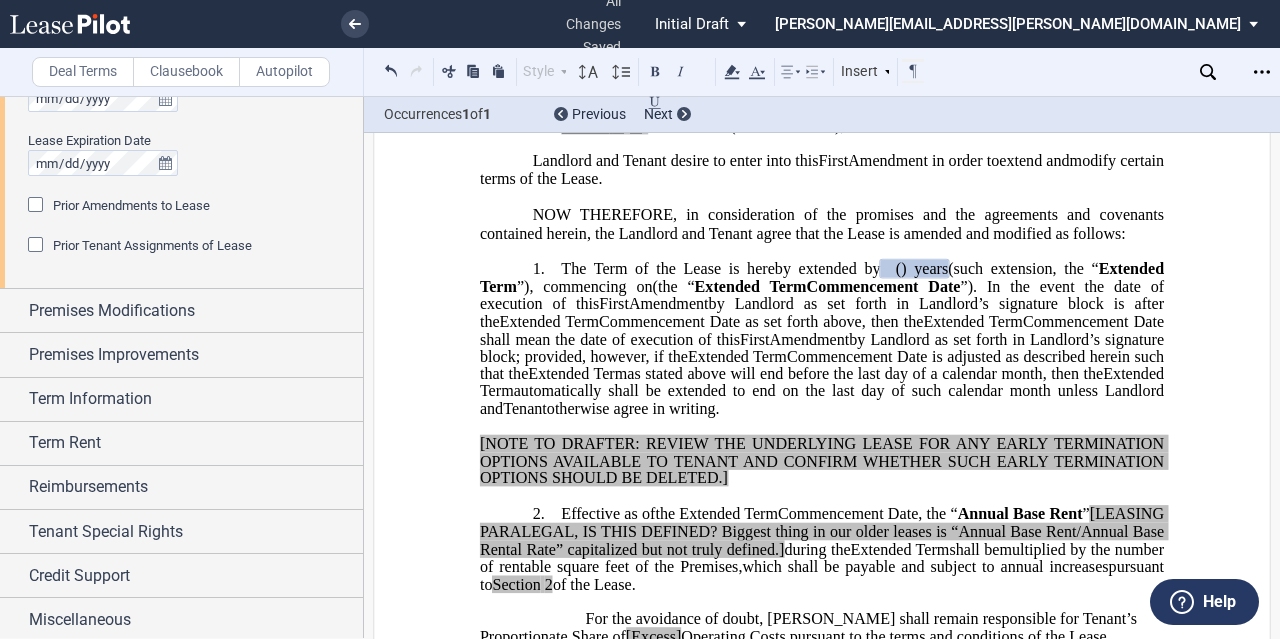 click on "automatically shall be extended to end on the last day of such calendar month unless Landlord and" 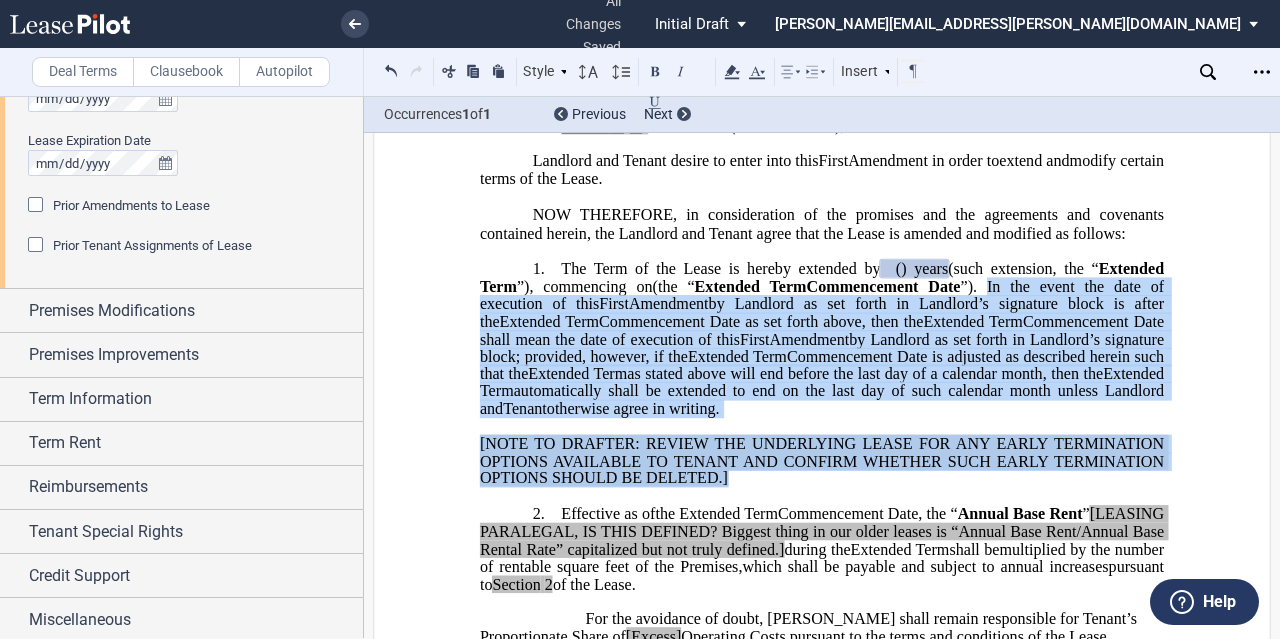 drag, startPoint x: 766, startPoint y: 515, endPoint x: 1026, endPoint y: 324, distance: 322.61588 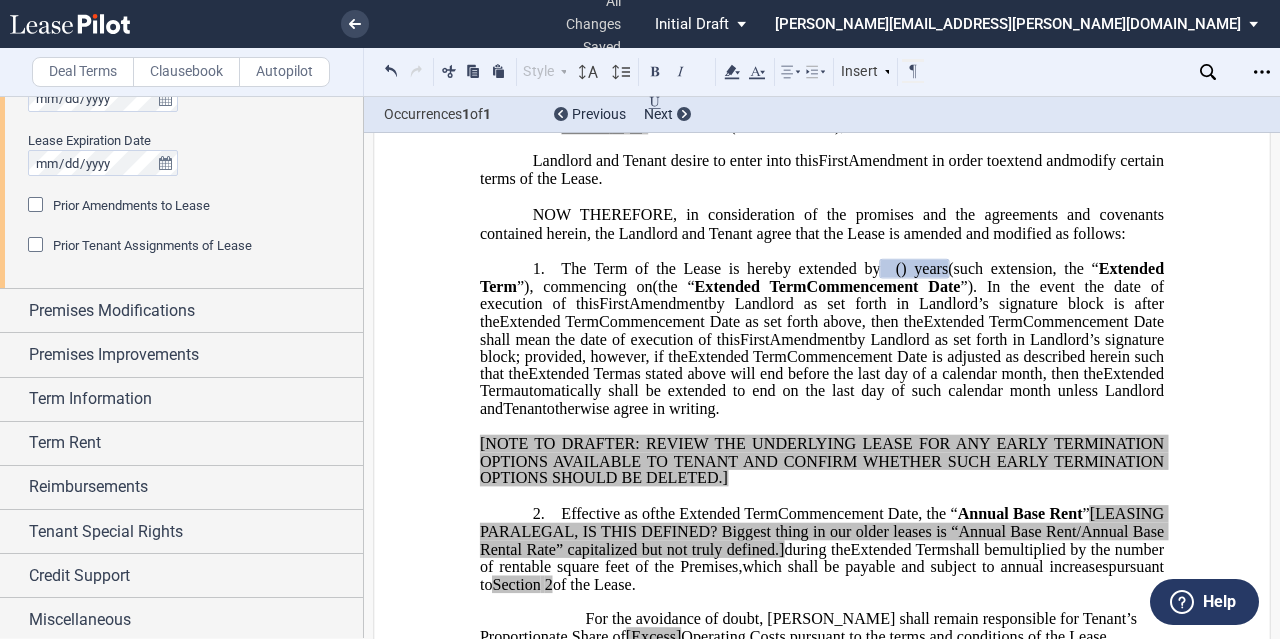 click on "automatically shall be extended to end on the last day of such calendar month unless Landlord and" 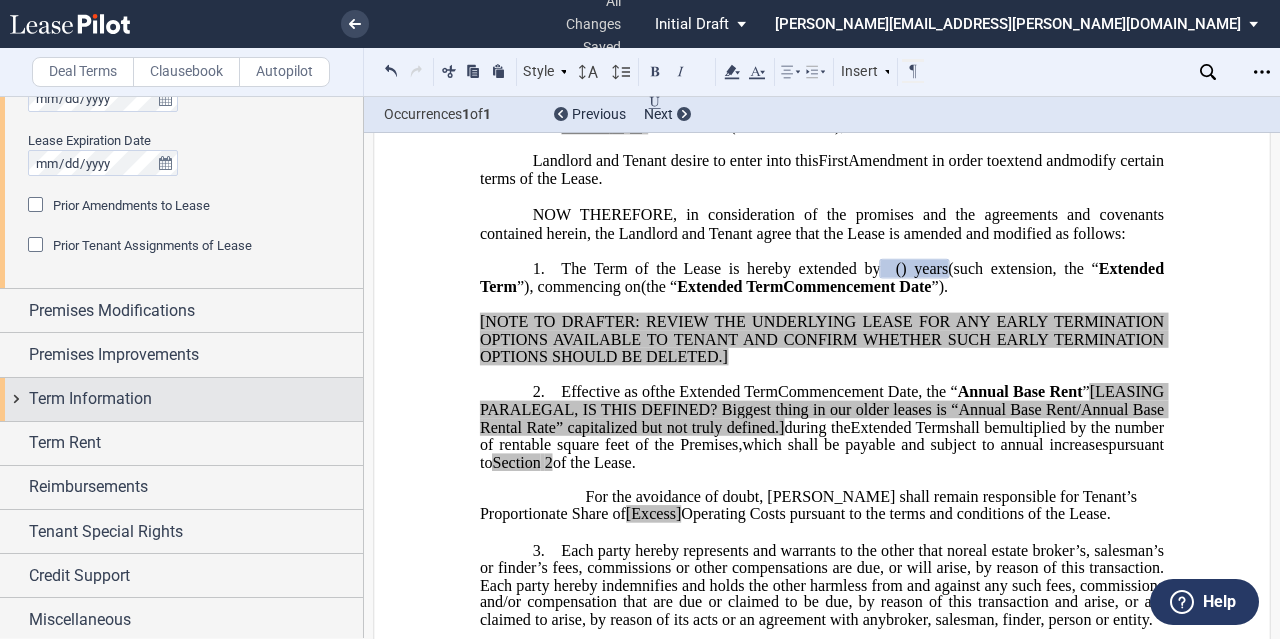 click on "Term Information" at bounding box center (181, 399) 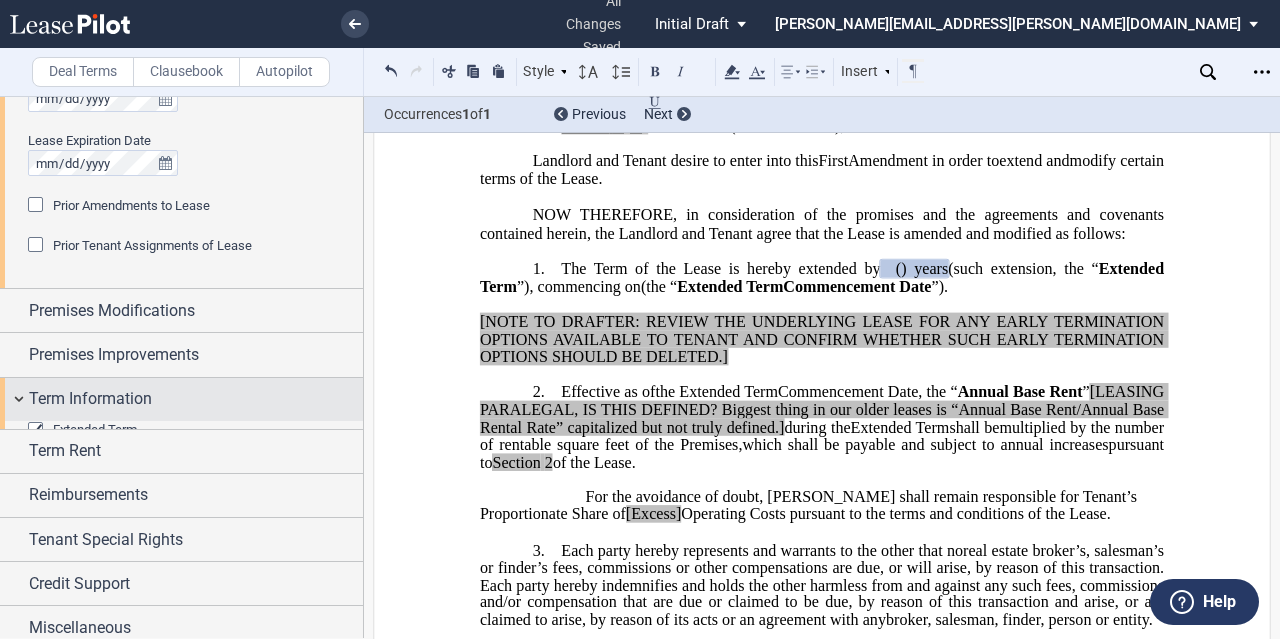 scroll, scrollTop: 502, scrollLeft: 0, axis: vertical 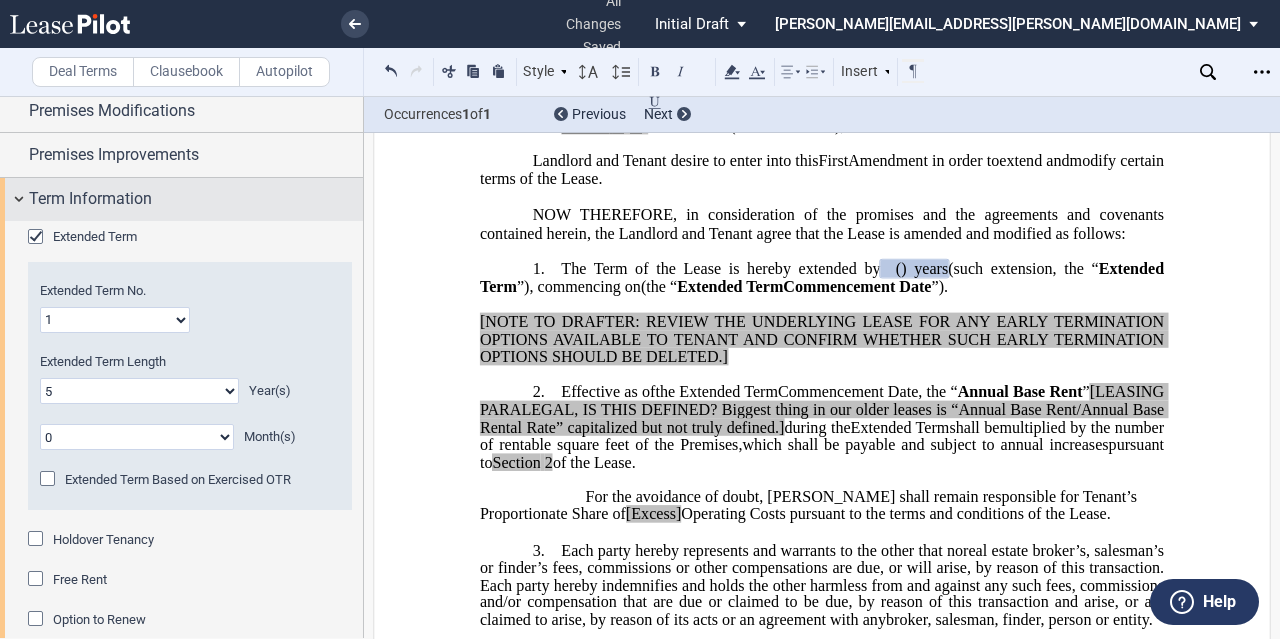 click on "Term Information" at bounding box center (181, 199) 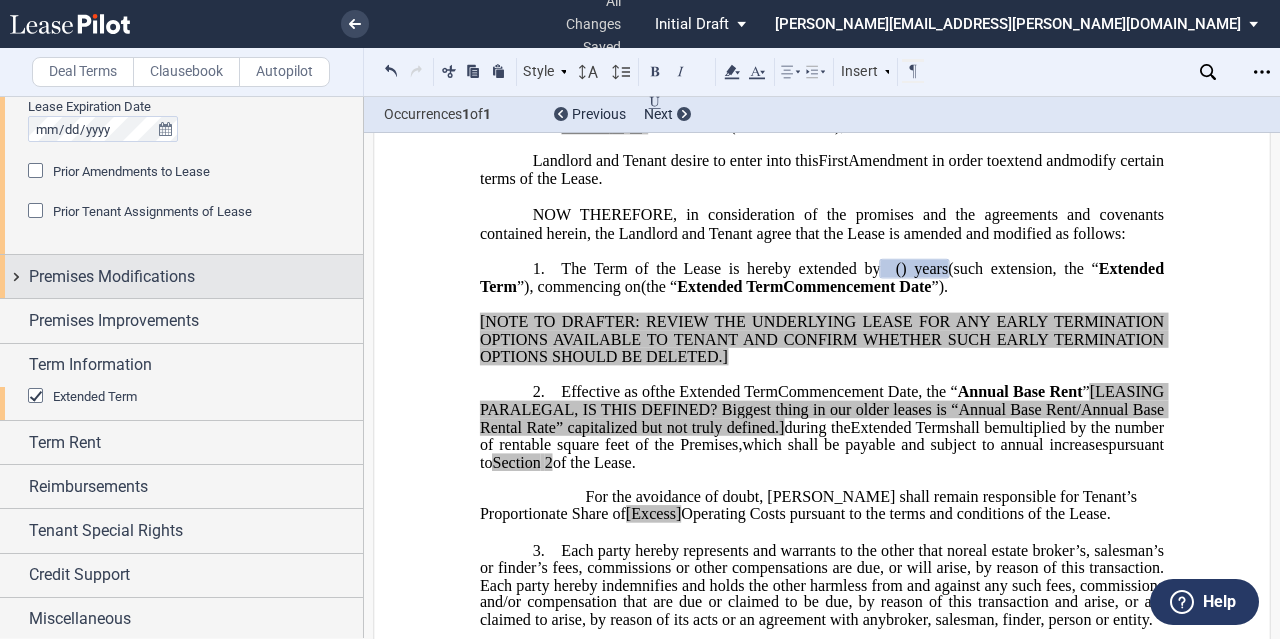 scroll, scrollTop: 302, scrollLeft: 0, axis: vertical 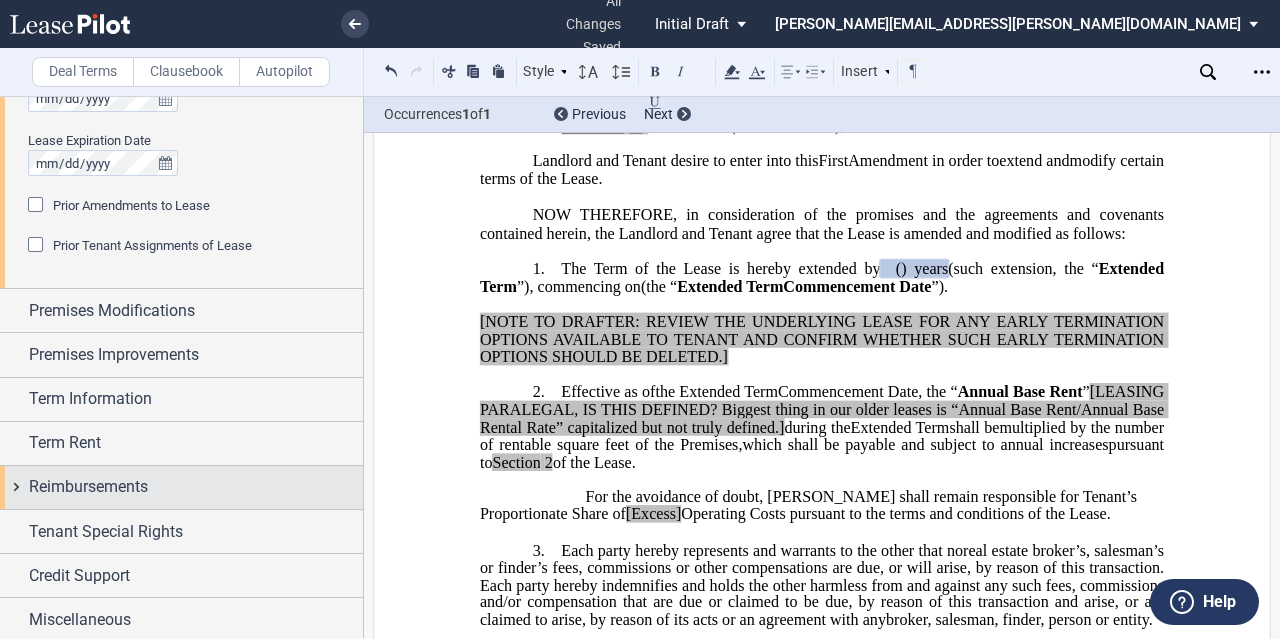 click on "Reimbursements" at bounding box center [181, 487] 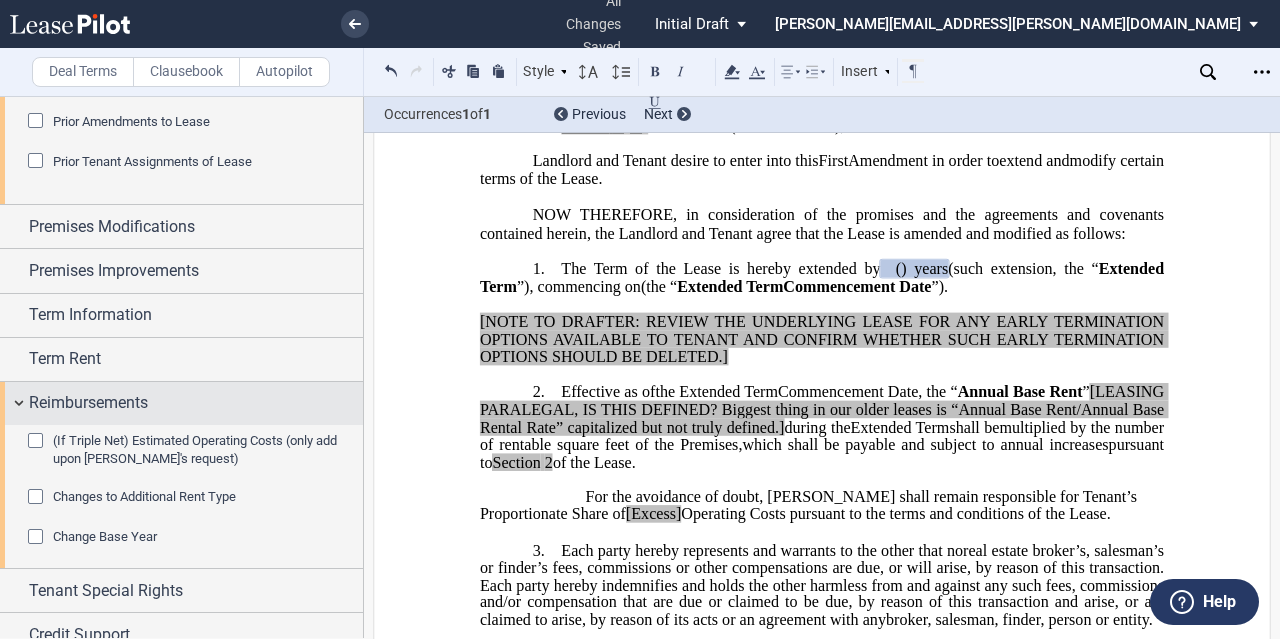 scroll, scrollTop: 458, scrollLeft: 0, axis: vertical 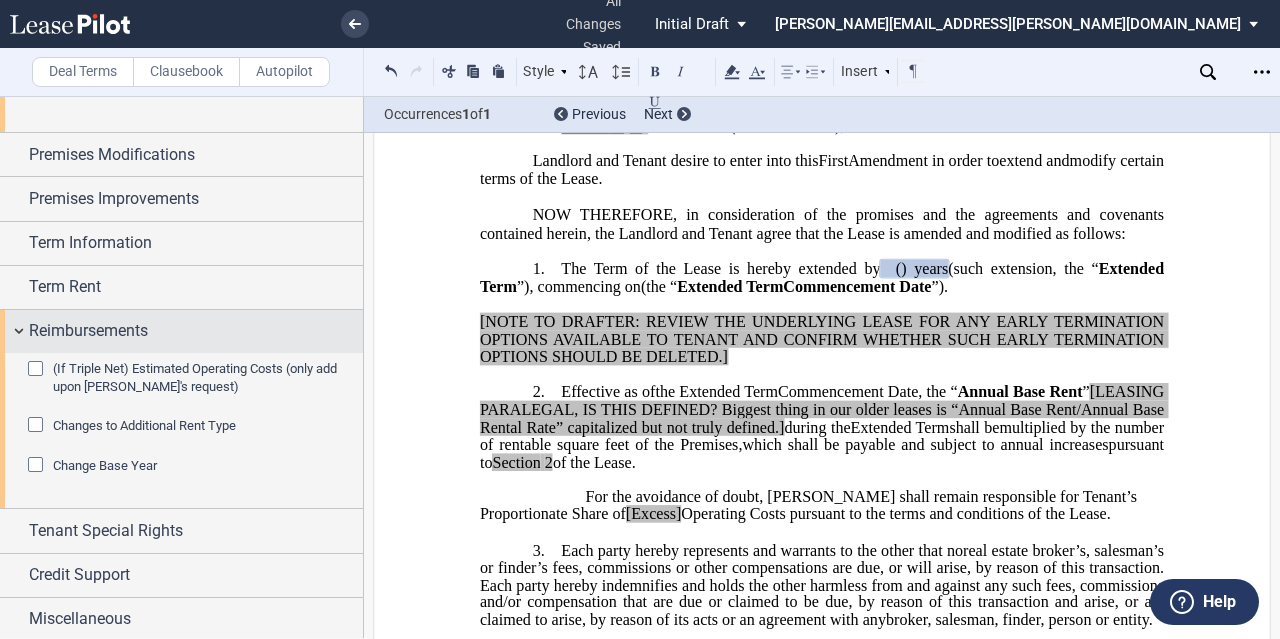 click on "Reimbursements" at bounding box center (181, 331) 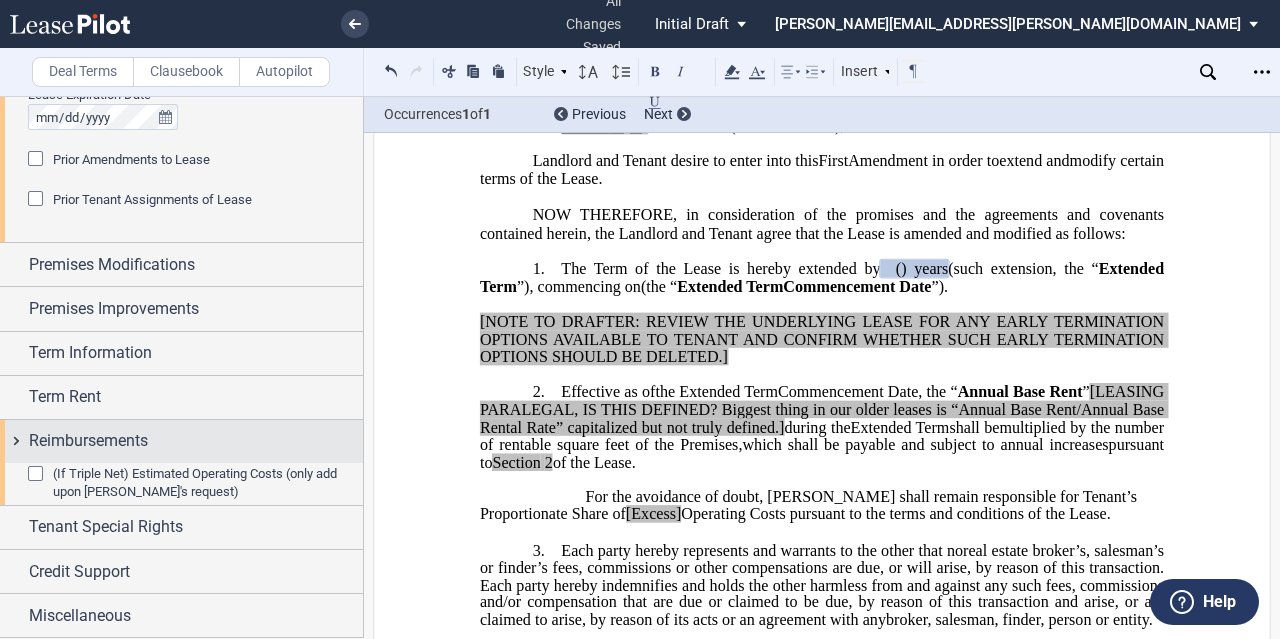 scroll, scrollTop: 302, scrollLeft: 0, axis: vertical 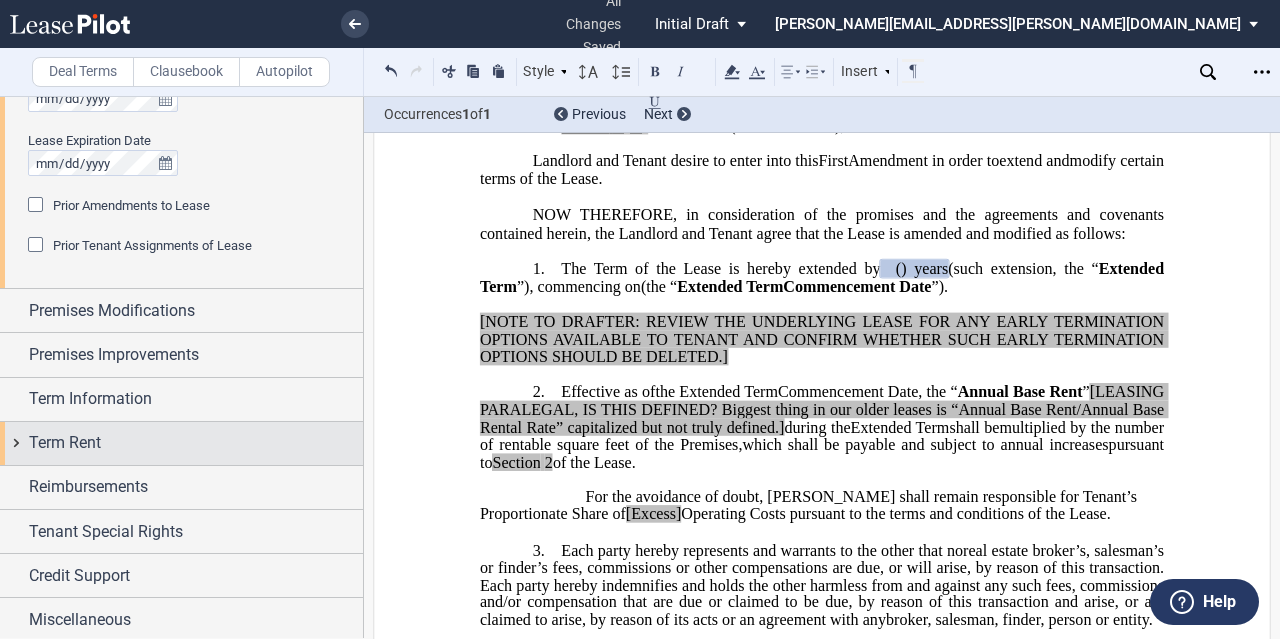 click on "Term Rent" at bounding box center (181, 443) 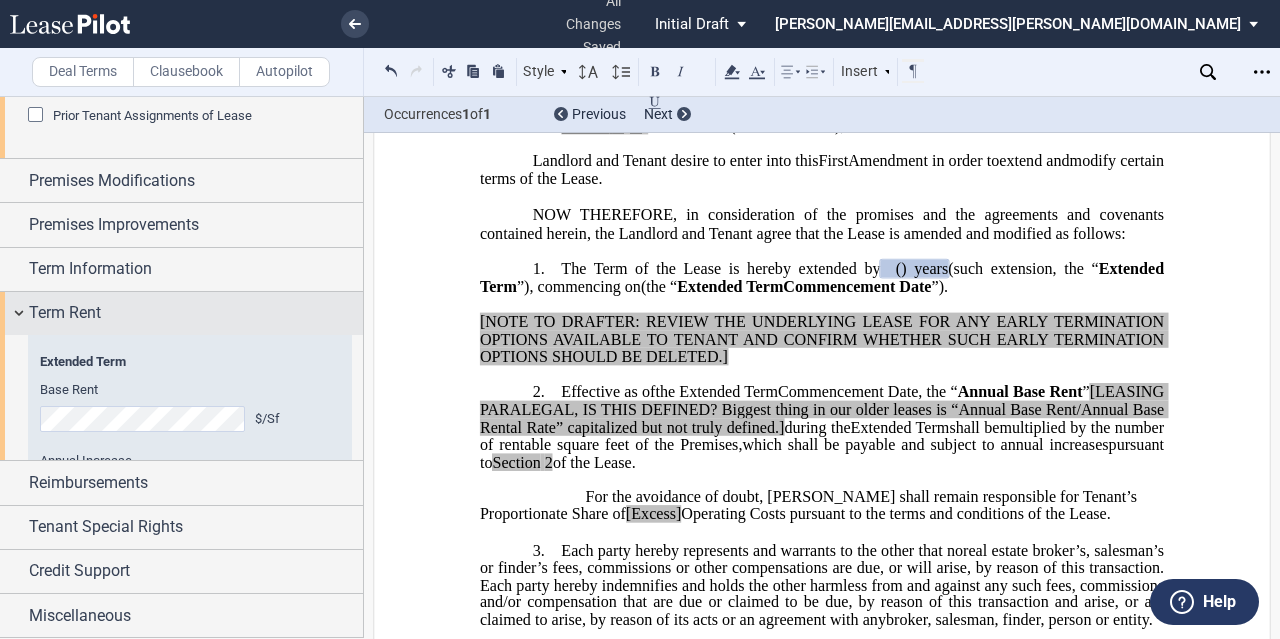 scroll, scrollTop: 502, scrollLeft: 0, axis: vertical 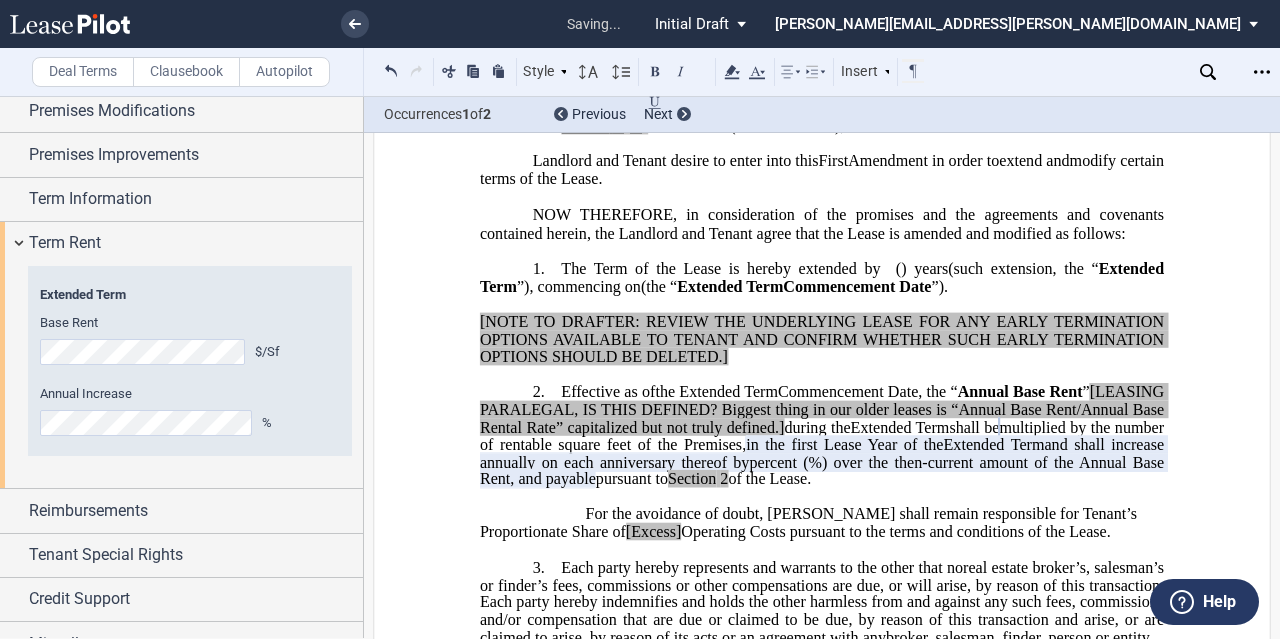 click on "Annual Increase" 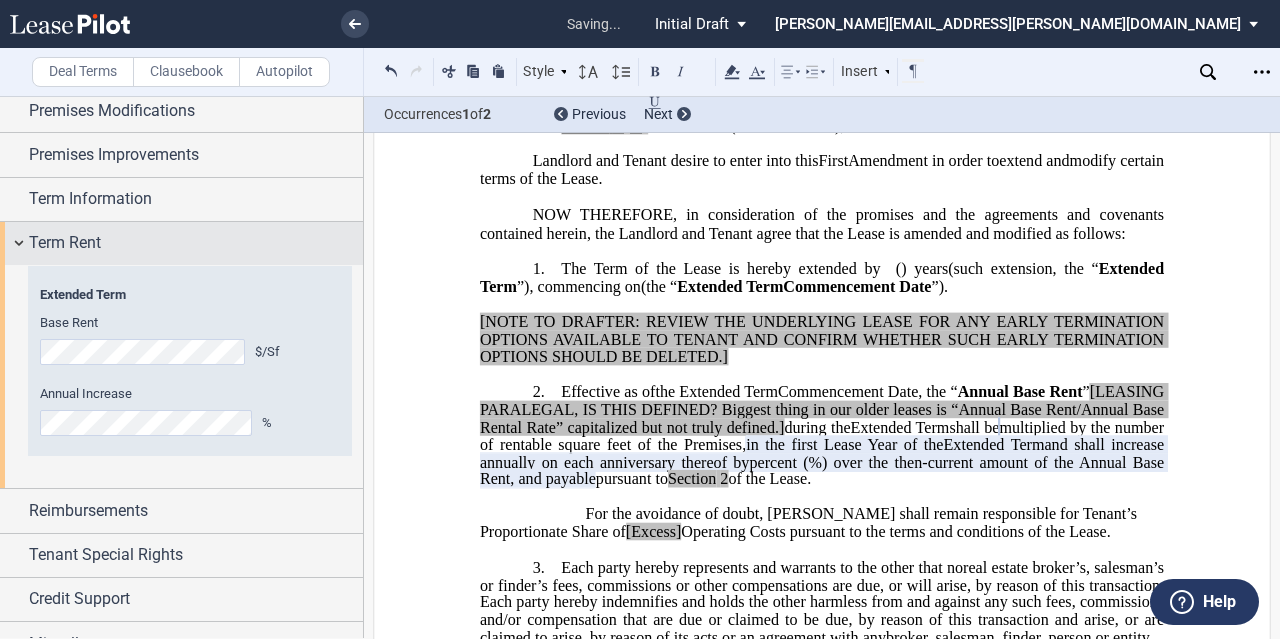 click on "Term Rent" at bounding box center (181, 243) 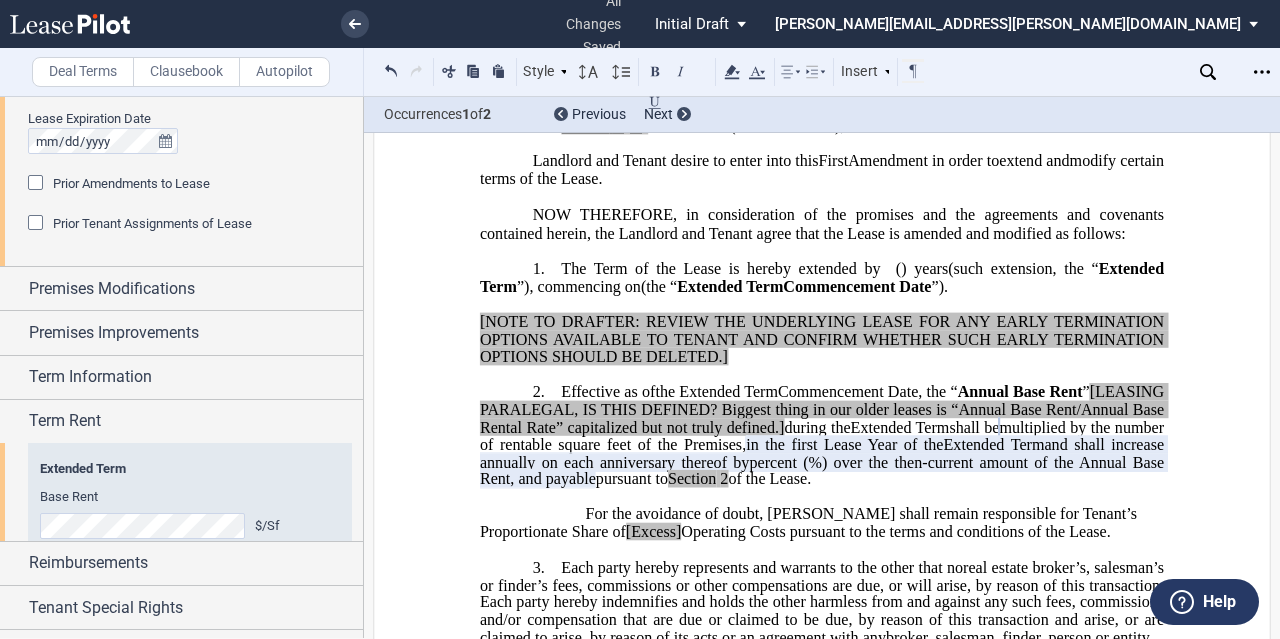scroll, scrollTop: 302, scrollLeft: 0, axis: vertical 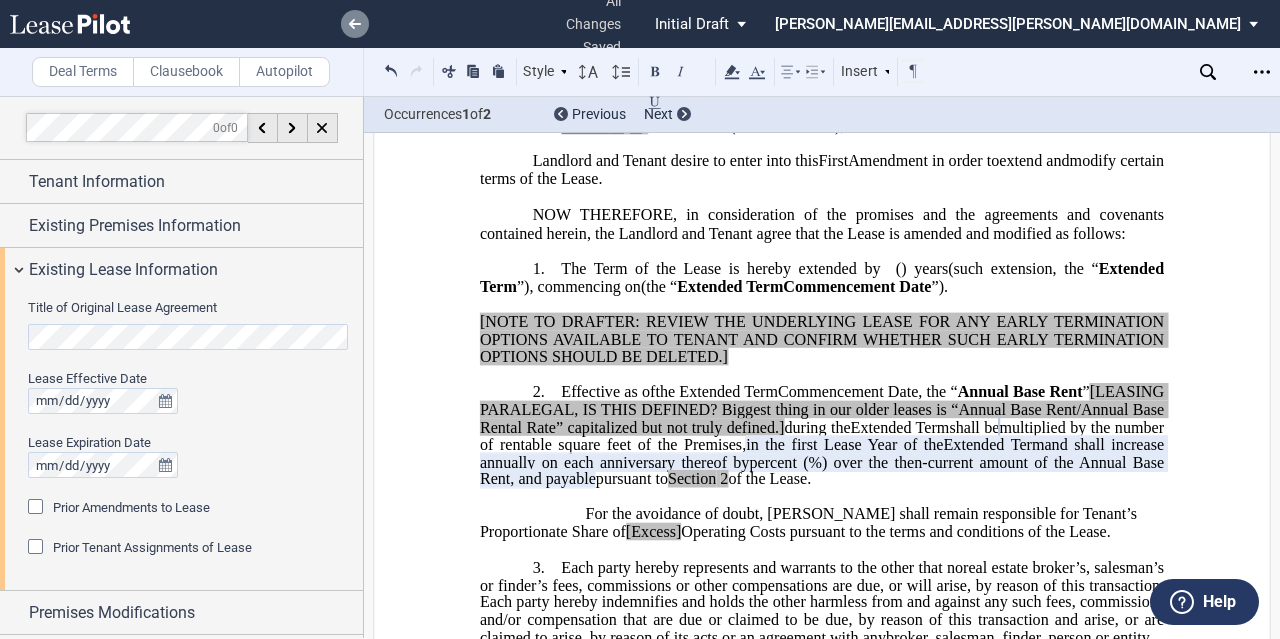 click at bounding box center (355, 24) 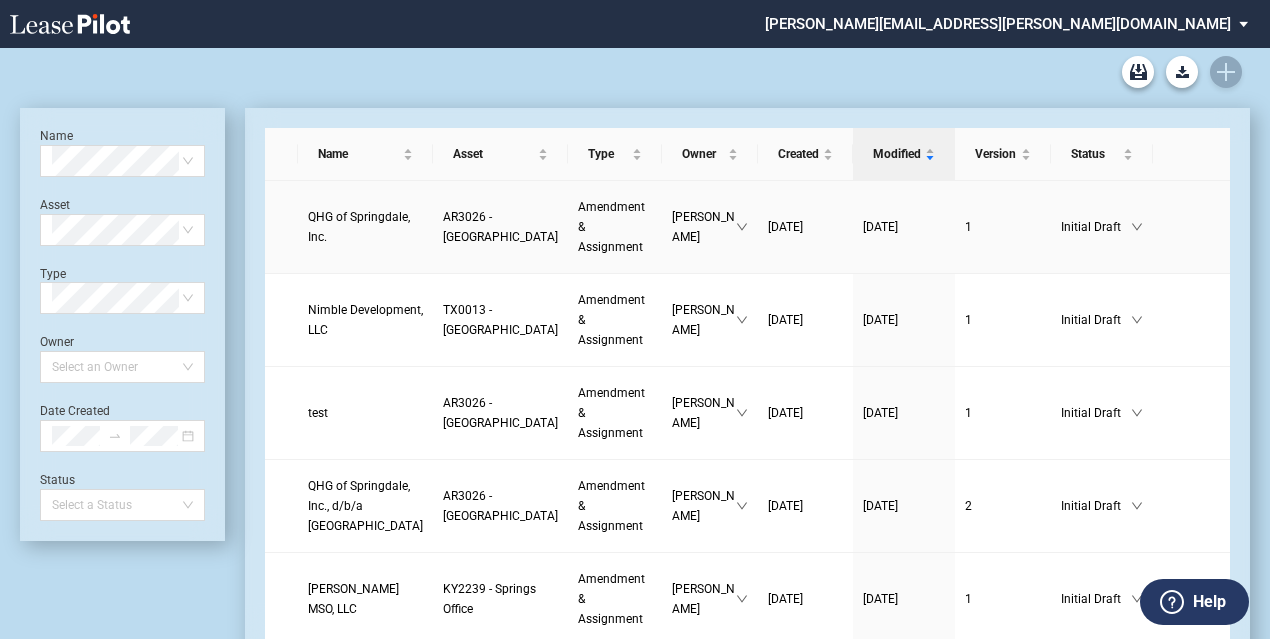 scroll, scrollTop: 0, scrollLeft: 0, axis: both 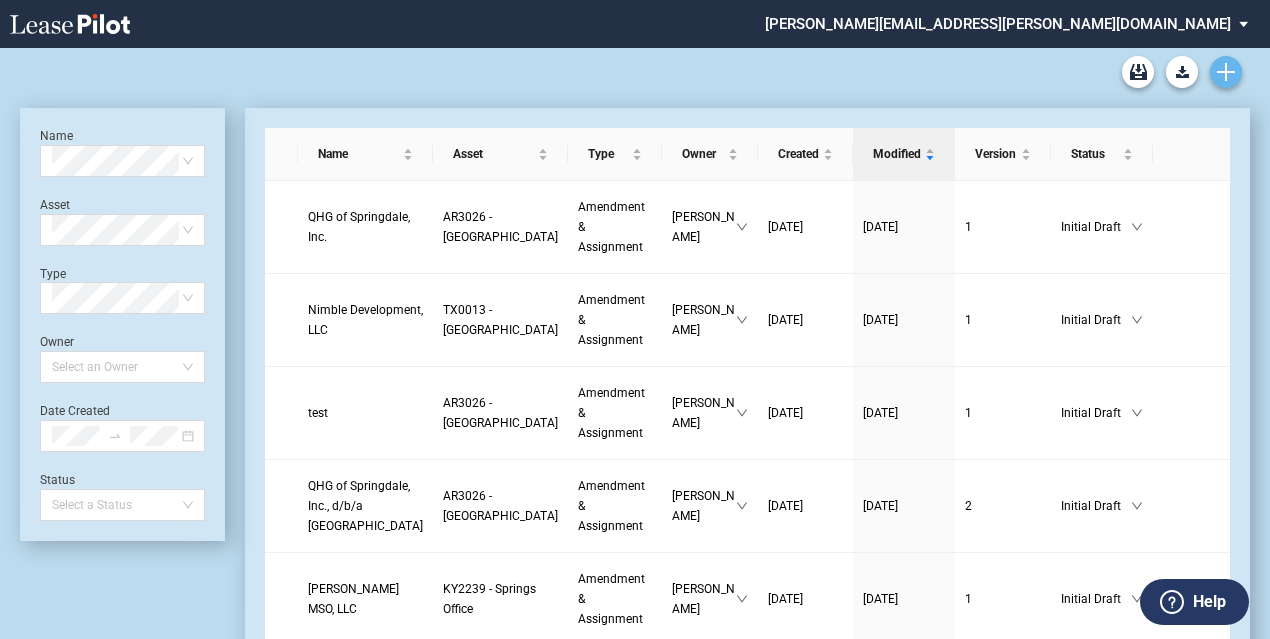 click at bounding box center (1226, 72) 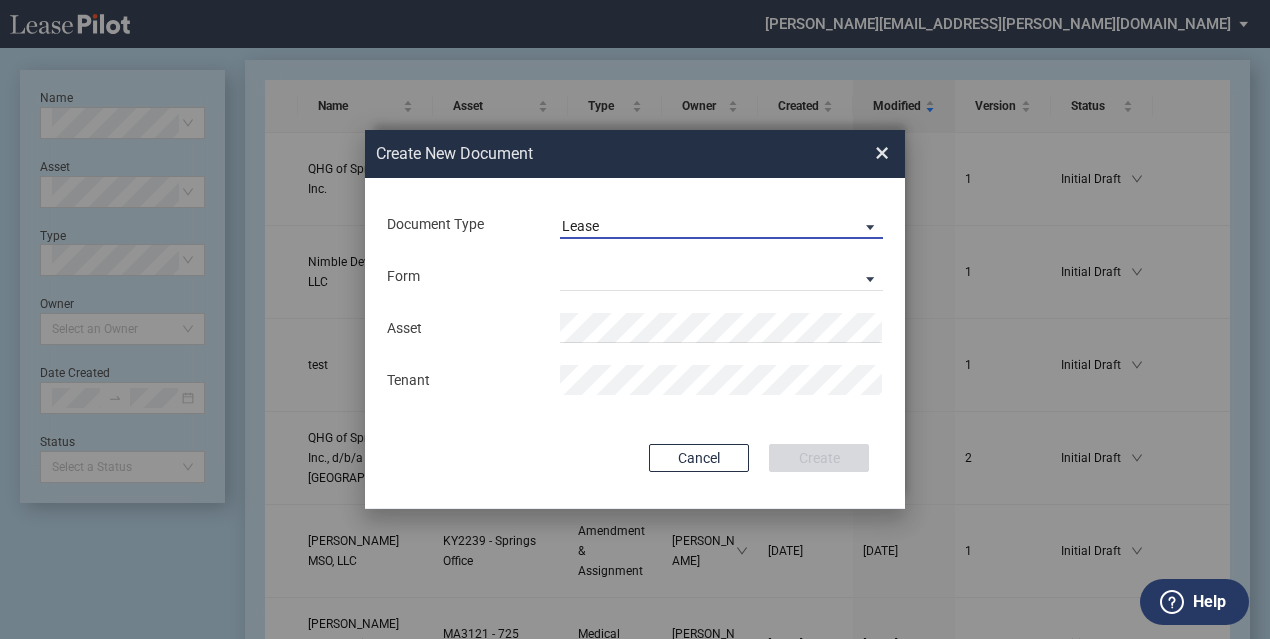 click on "Lease" at bounding box center (705, 227) 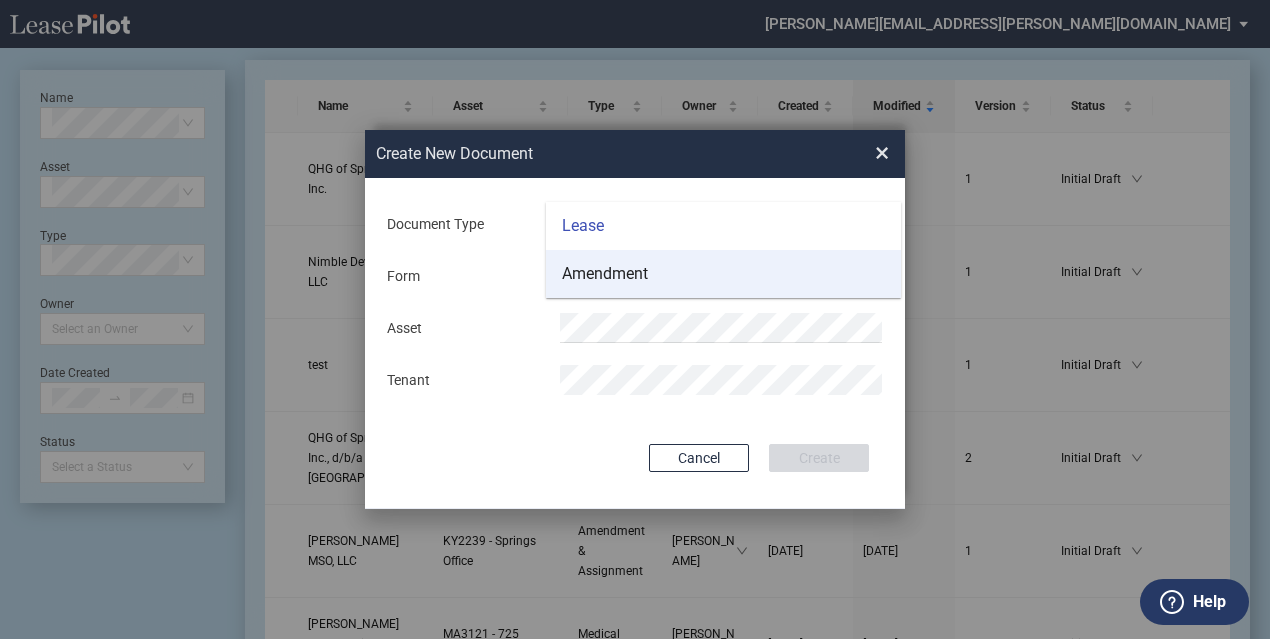 click on "Amendment" at bounding box center [605, 274] 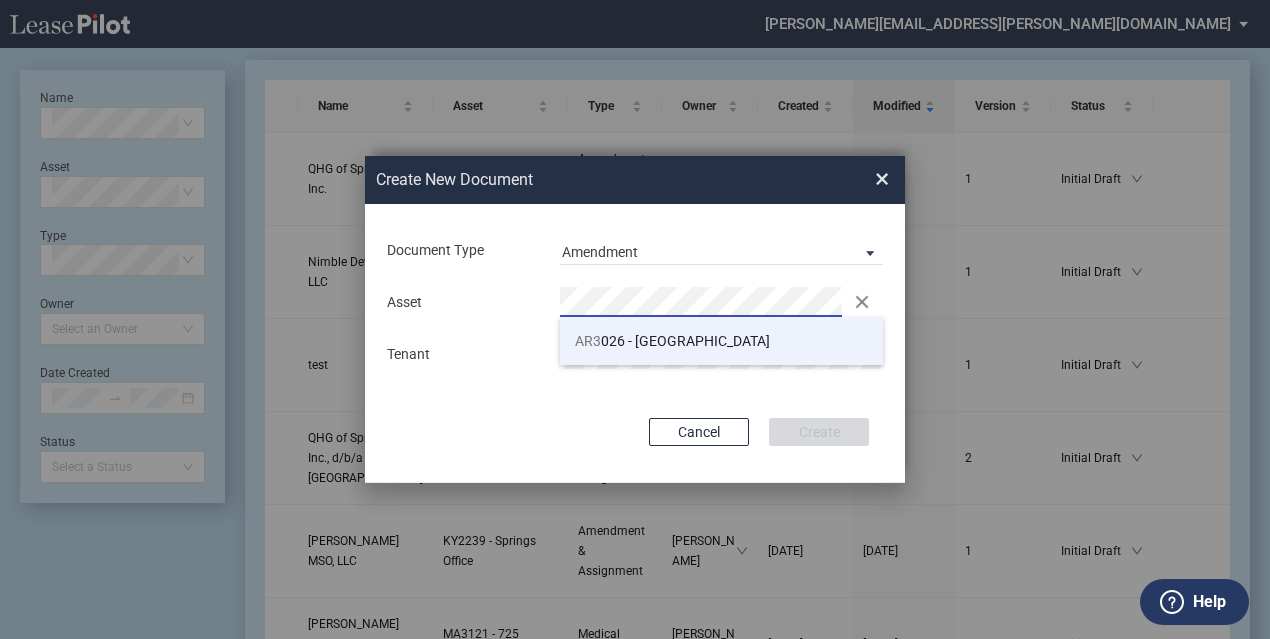 click on "AR3 026 - Northwest Medical Plaza" at bounding box center (672, 341) 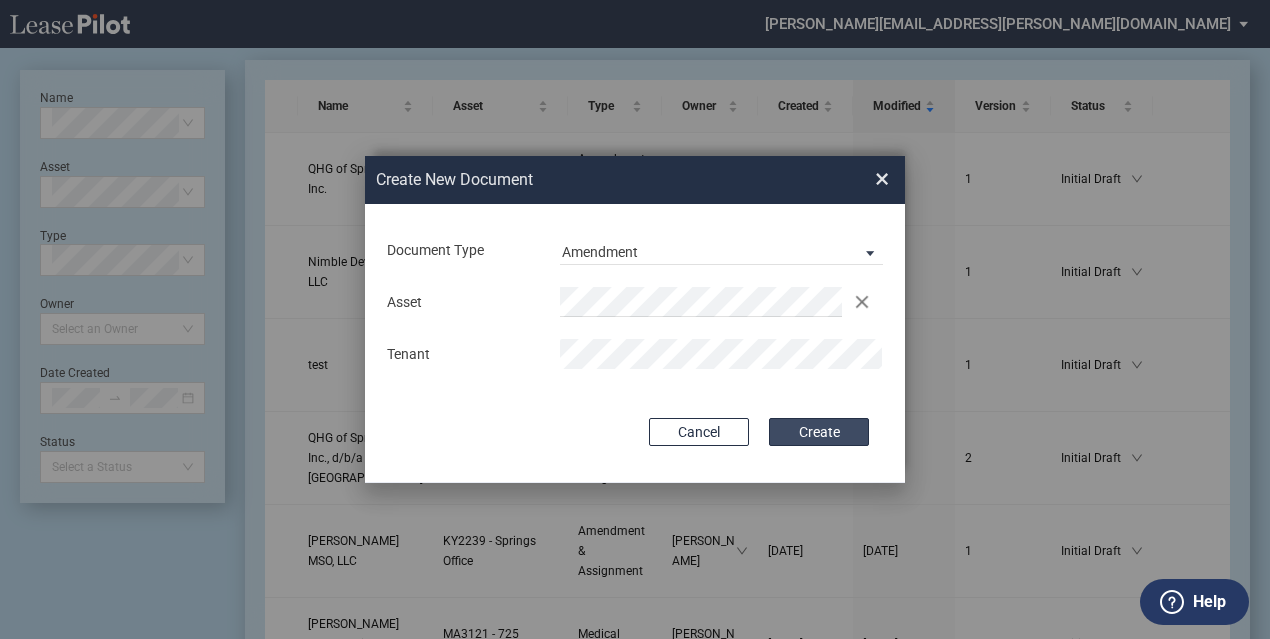 click on "Create" at bounding box center [819, 432] 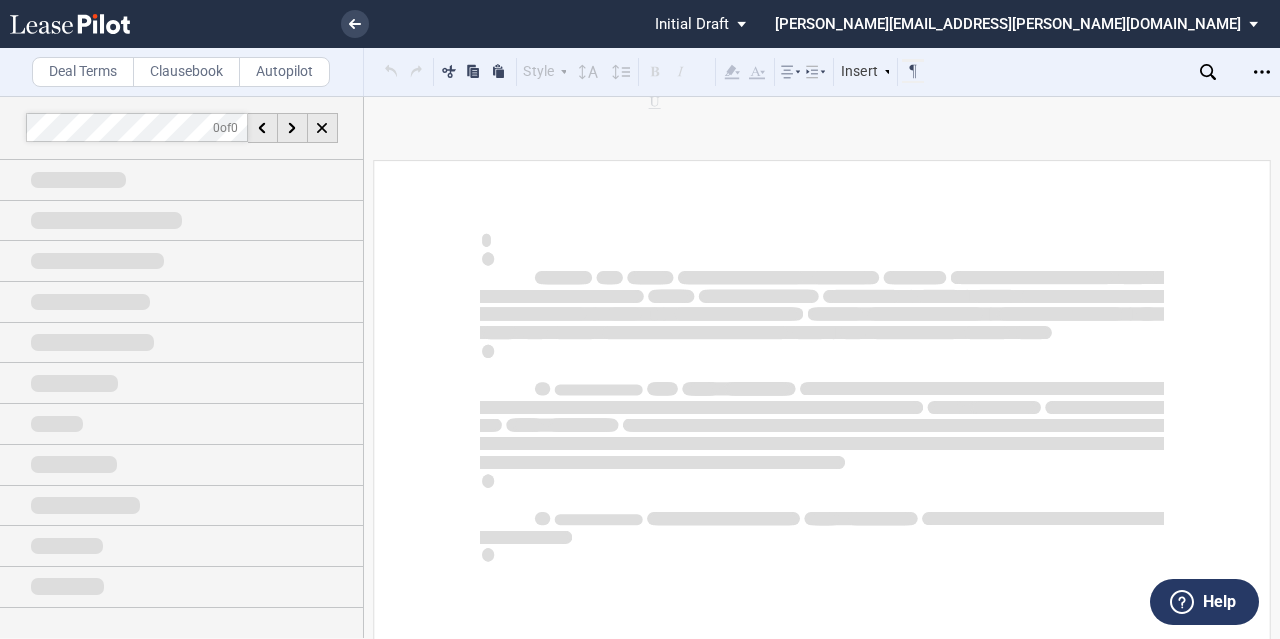 scroll, scrollTop: 0, scrollLeft: 0, axis: both 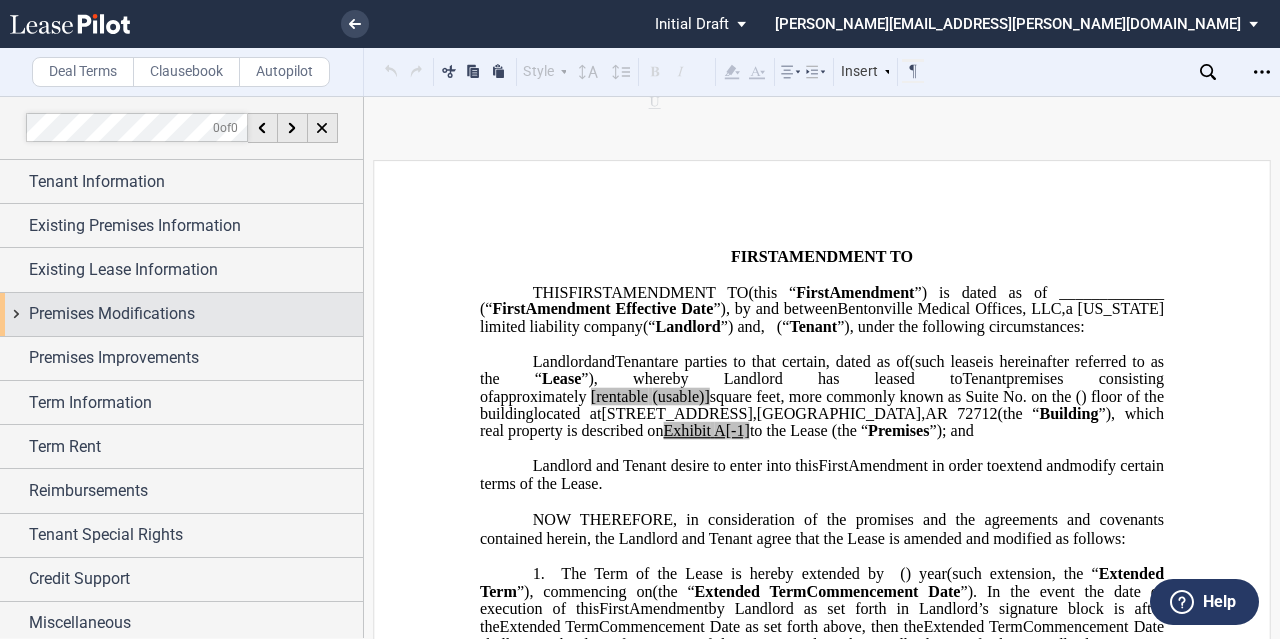 click on "Premises Modifications" at bounding box center (181, 314) 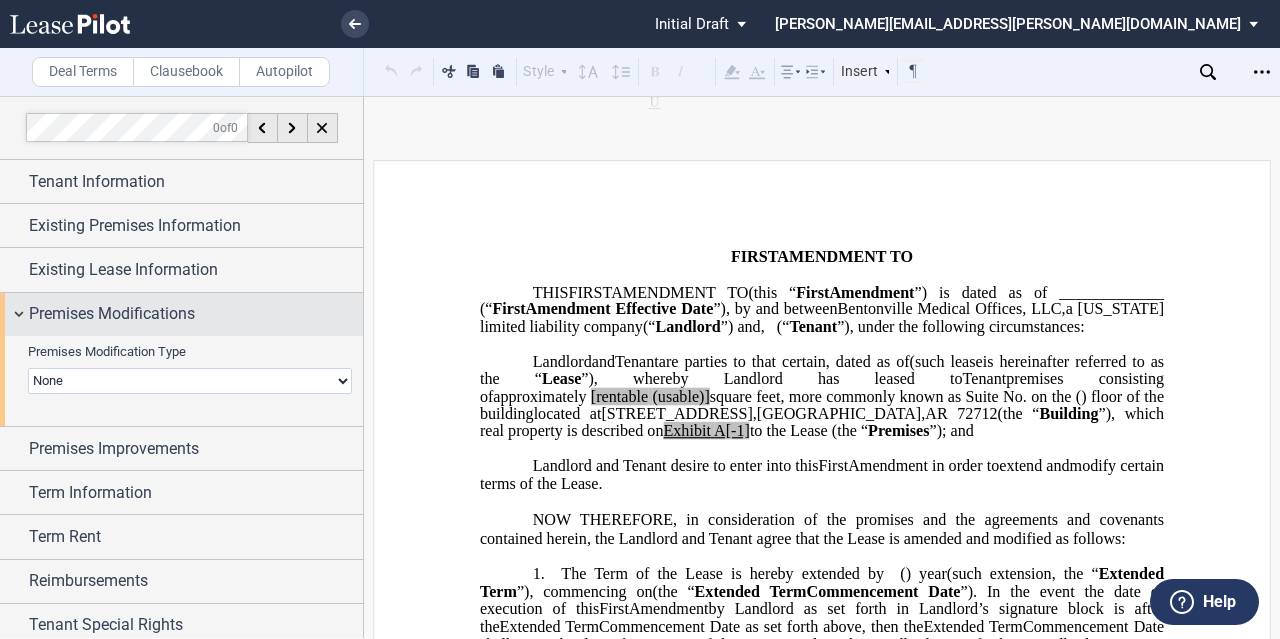 click on "Premises Modifications" at bounding box center [181, 314] 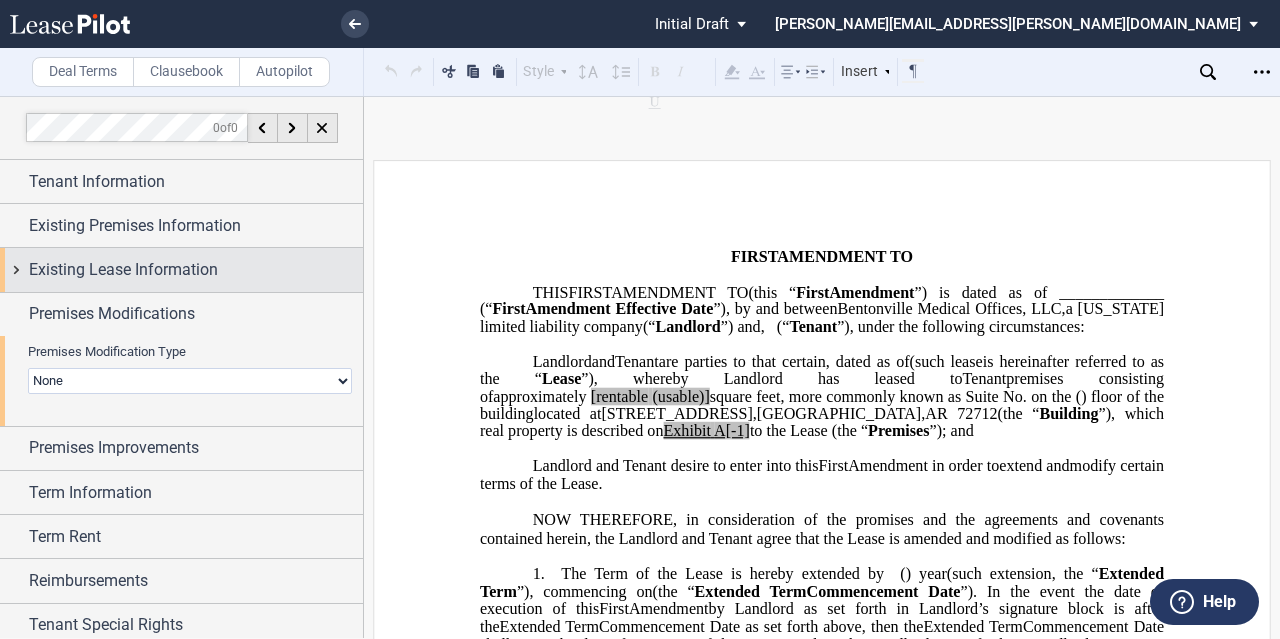 click on "Existing Lease Information" at bounding box center [181, 269] 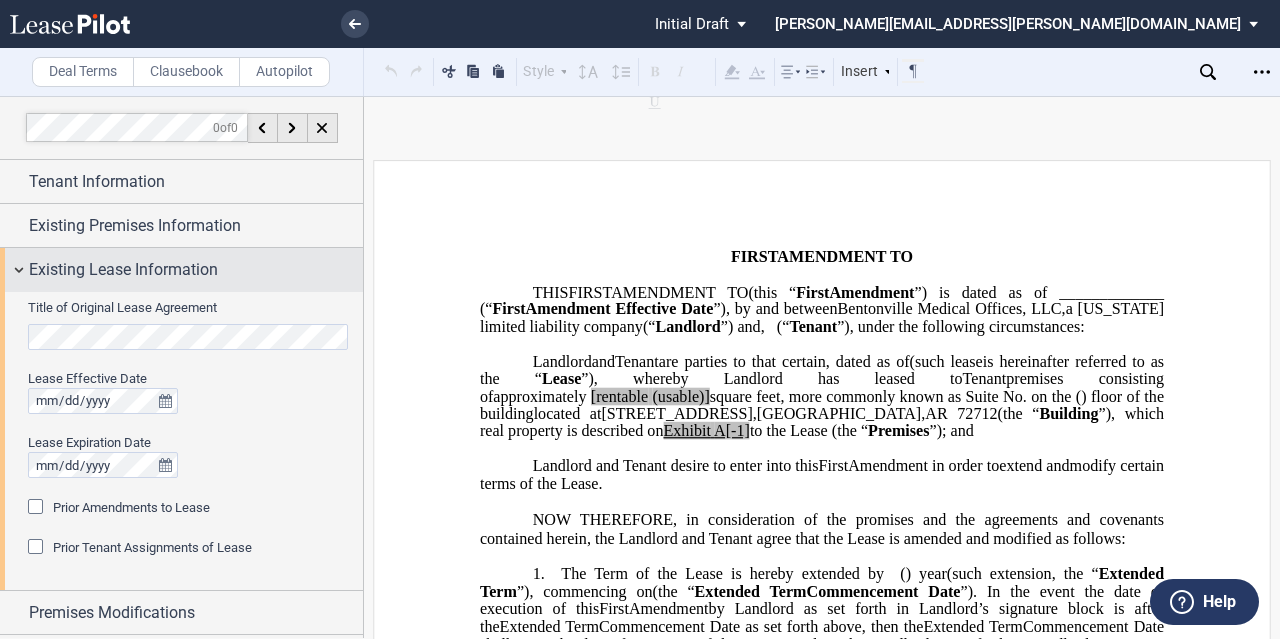 click on "Existing Lease Information" at bounding box center (181, 269) 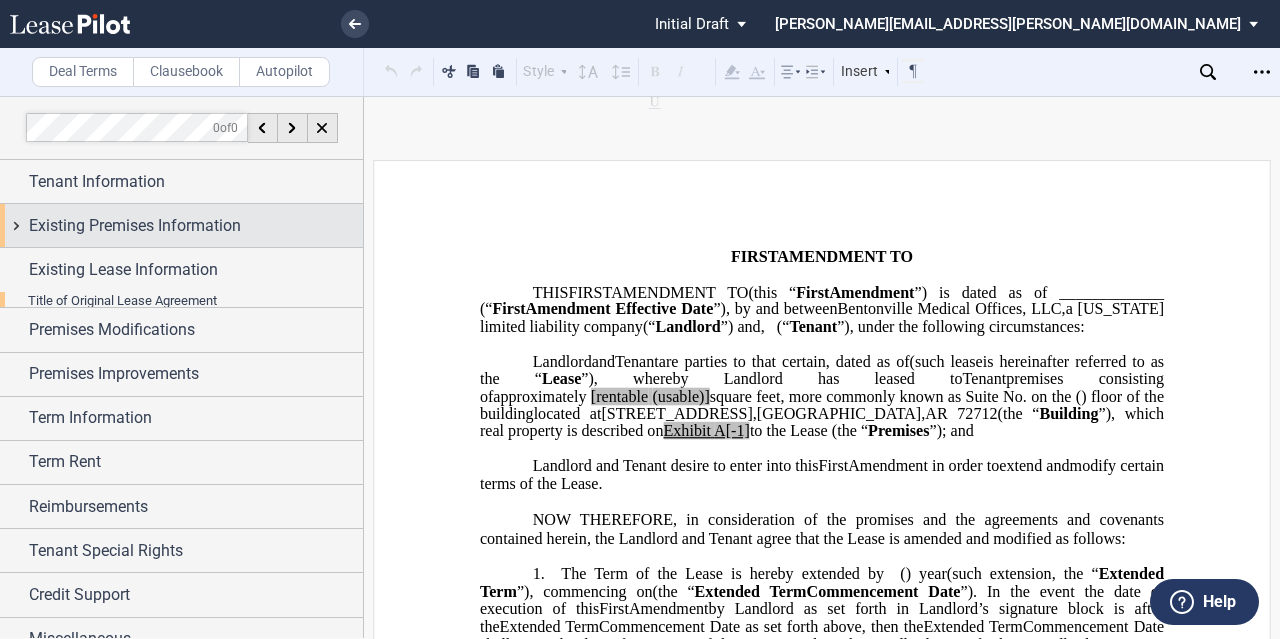 click on "Existing Premises Information" at bounding box center [181, 225] 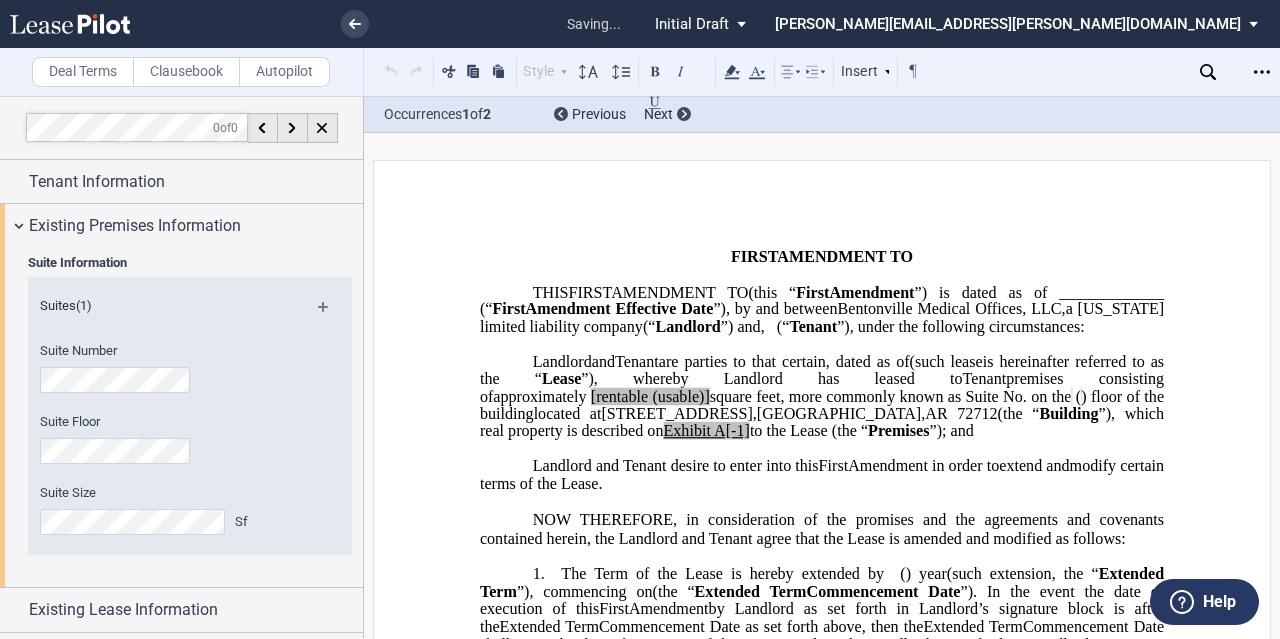 click on "Suite Floor" 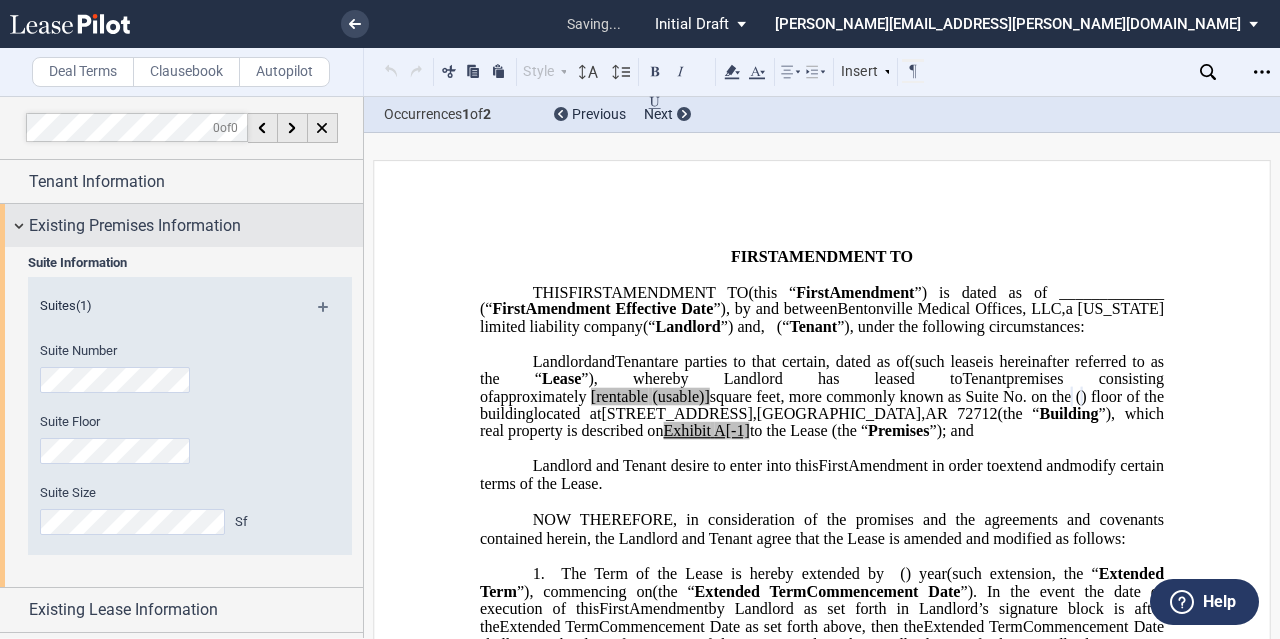 click on "Existing Premises Information" at bounding box center (181, 225) 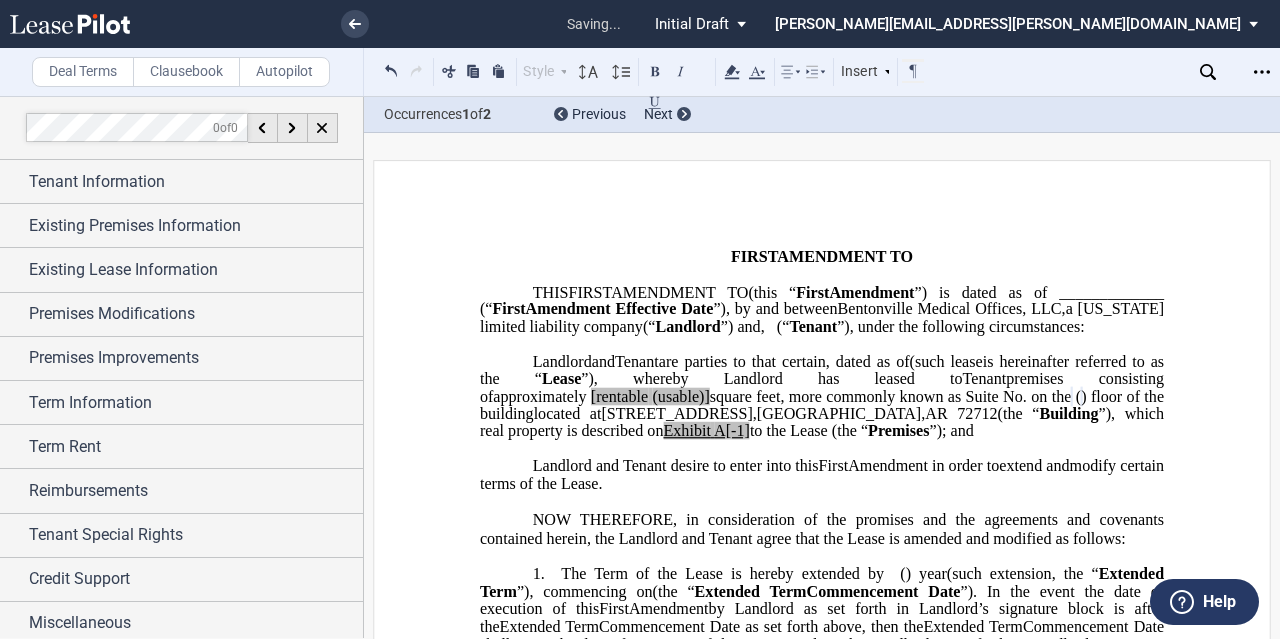 click on "NOW THEREFORE, in consideration of the promises and the agreements and covenants contained herein, the Landlord and Tenant agree that the Lease is amended and modified as follows:" 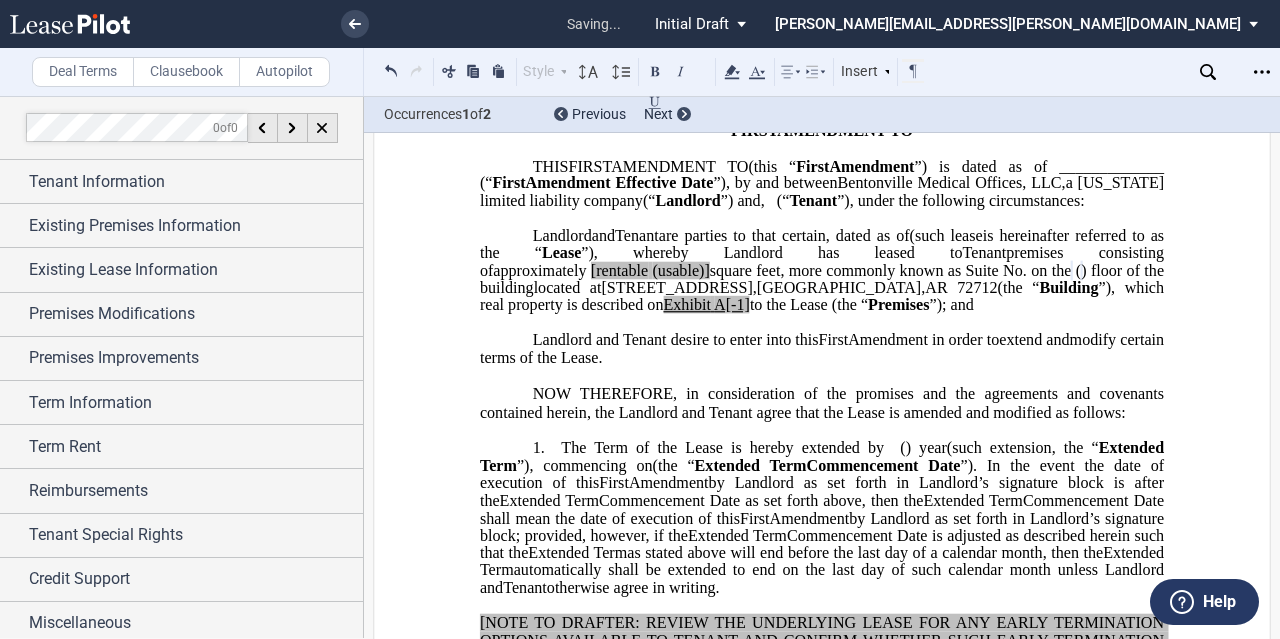 scroll, scrollTop: 0, scrollLeft: 0, axis: both 